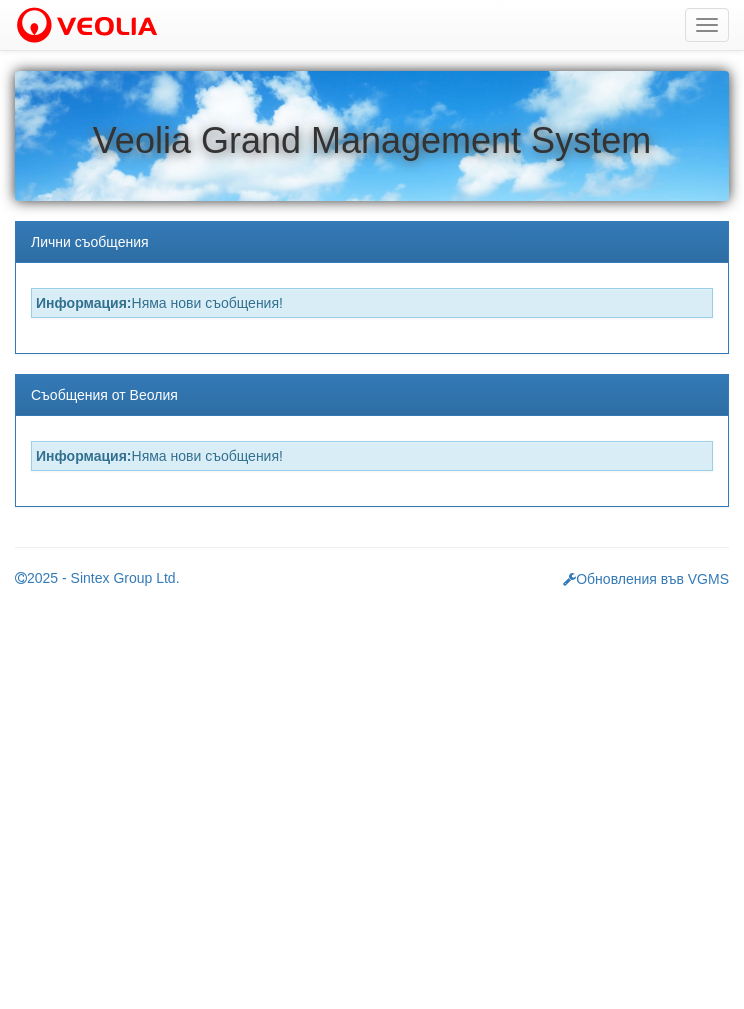 scroll, scrollTop: 0, scrollLeft: 0, axis: both 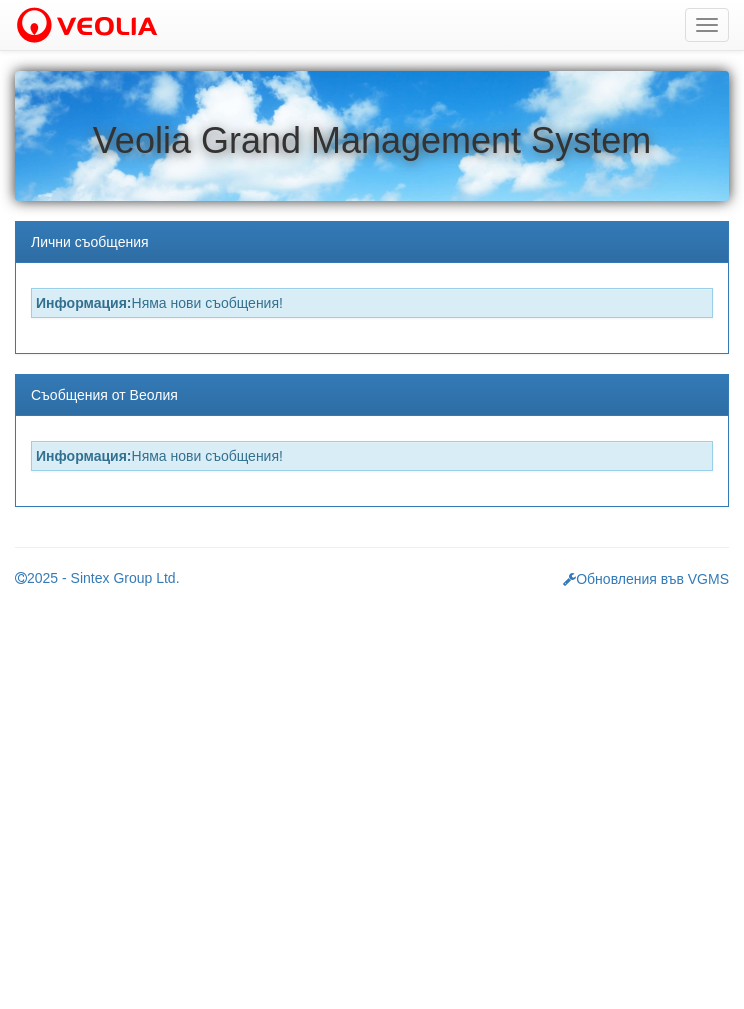click at bounding box center (707, 31) 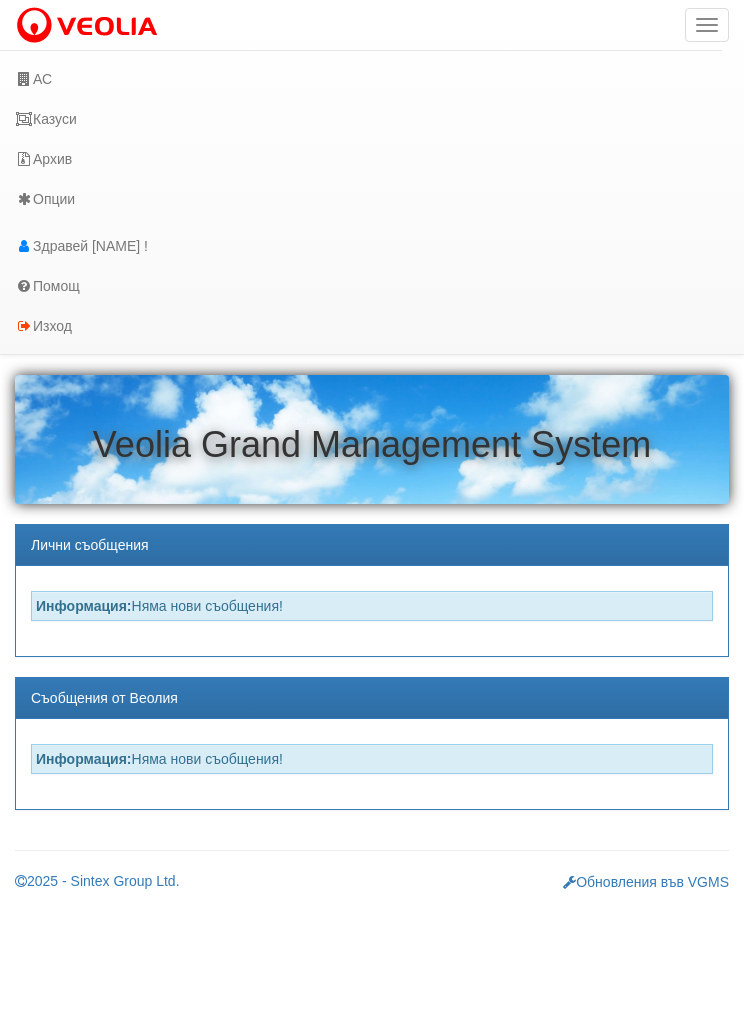 click on "АС" at bounding box center (361, 79) 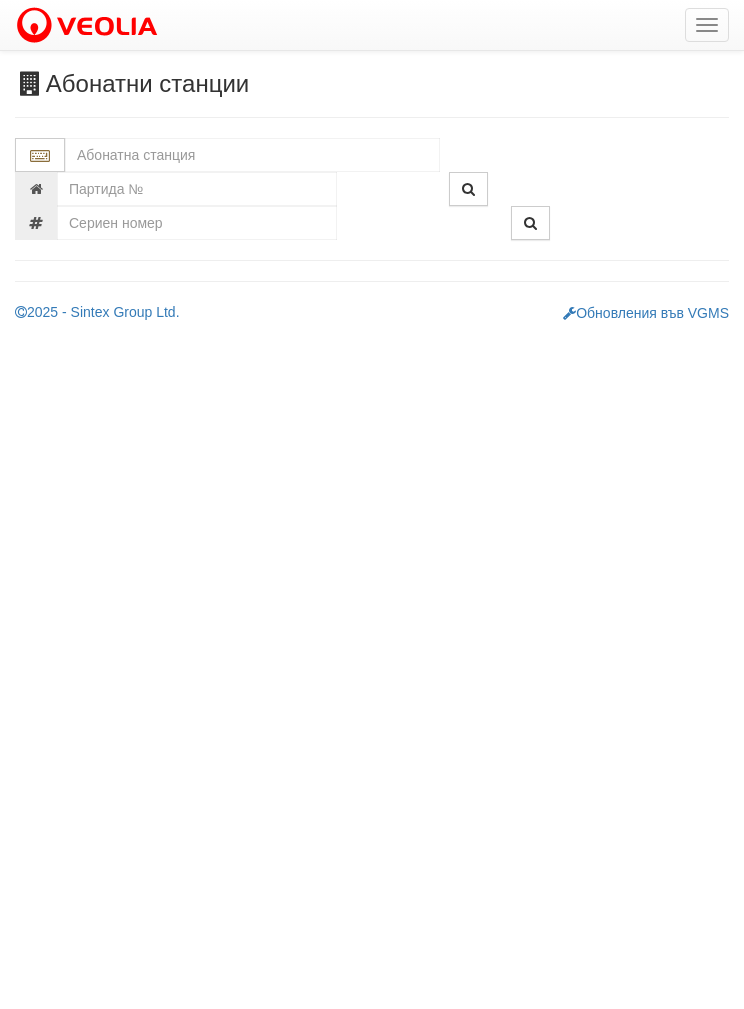 scroll, scrollTop: 0, scrollLeft: 0, axis: both 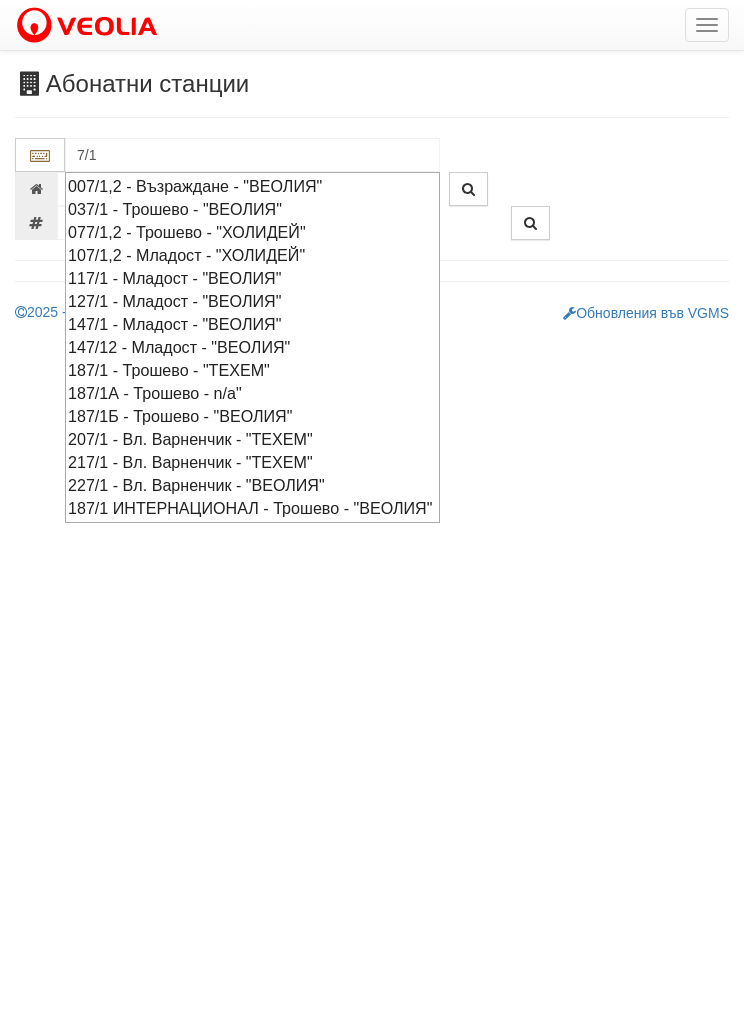 click on "007/1,2 - Възраждане - "ВЕОЛИЯ"" at bounding box center [252, 186] 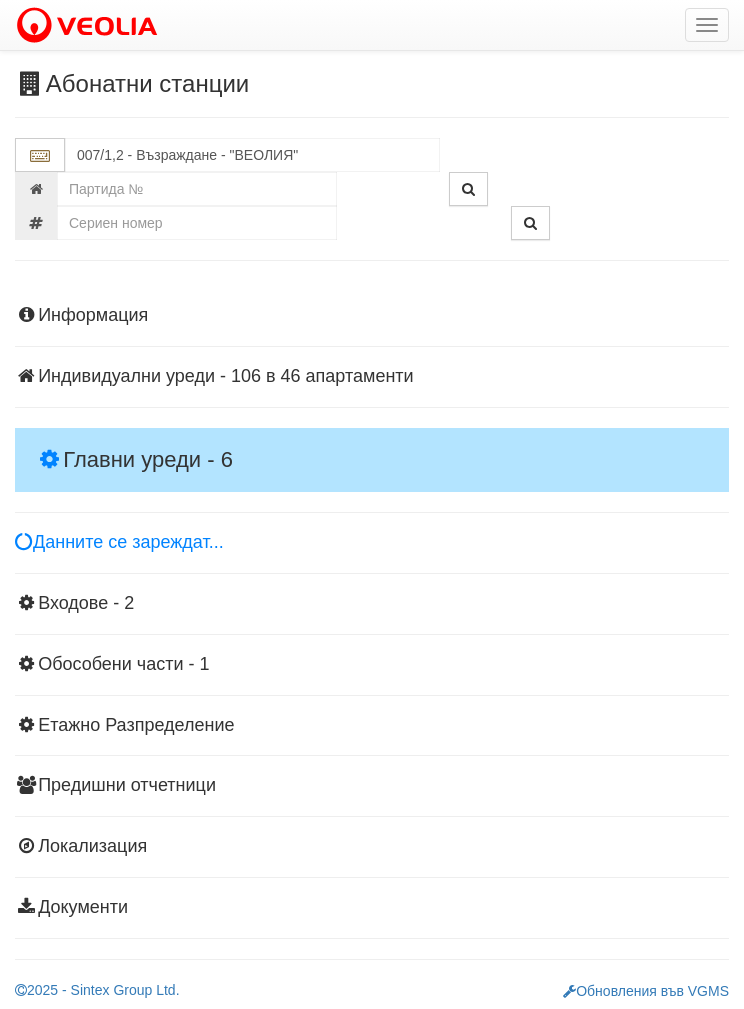click on "Главни уреди - 6" at bounding box center (372, 460) 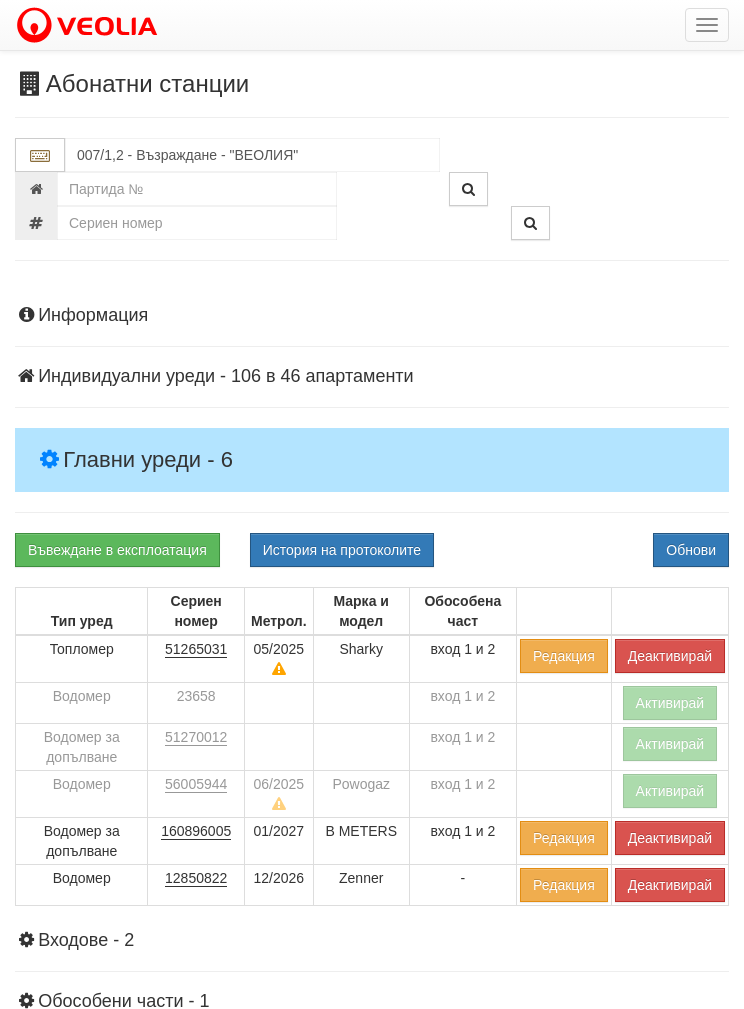 click on "Деактивирай" at bounding box center [670, 656] 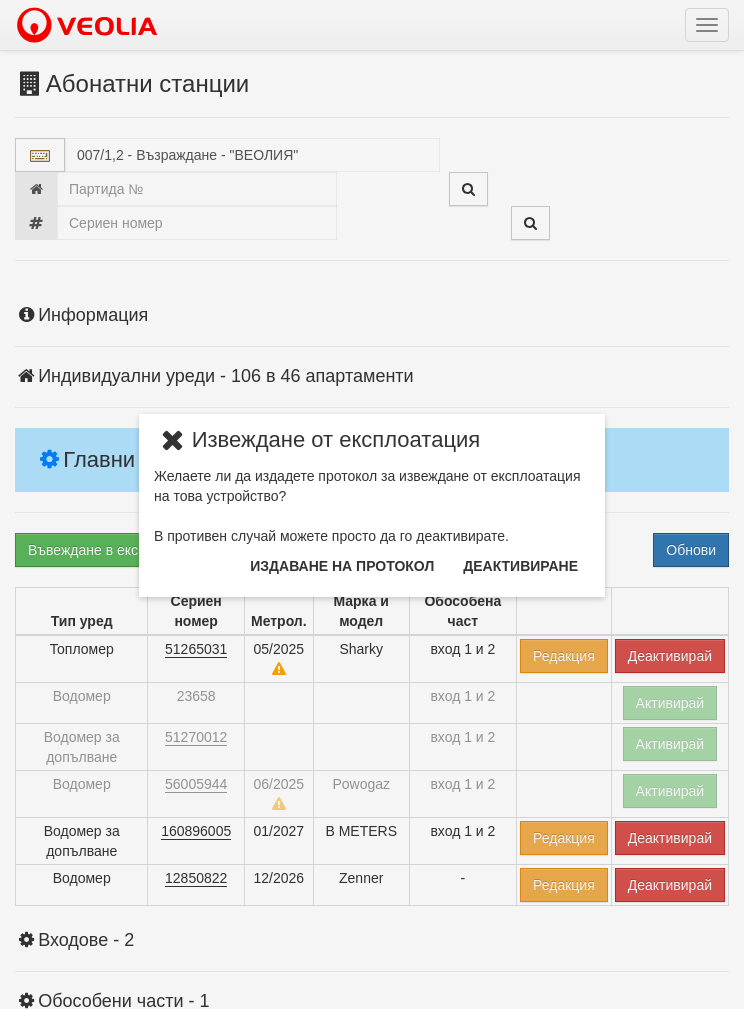 click on "Издаване на протокол" at bounding box center (342, 566) 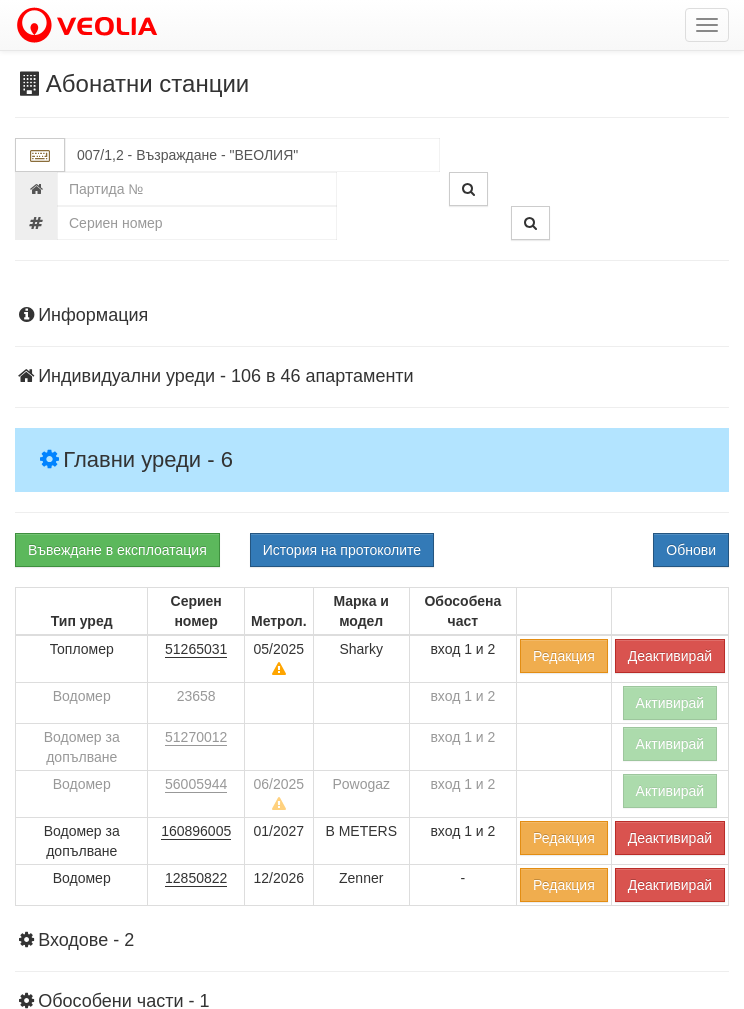 click on "Обнови" at bounding box center [691, 550] 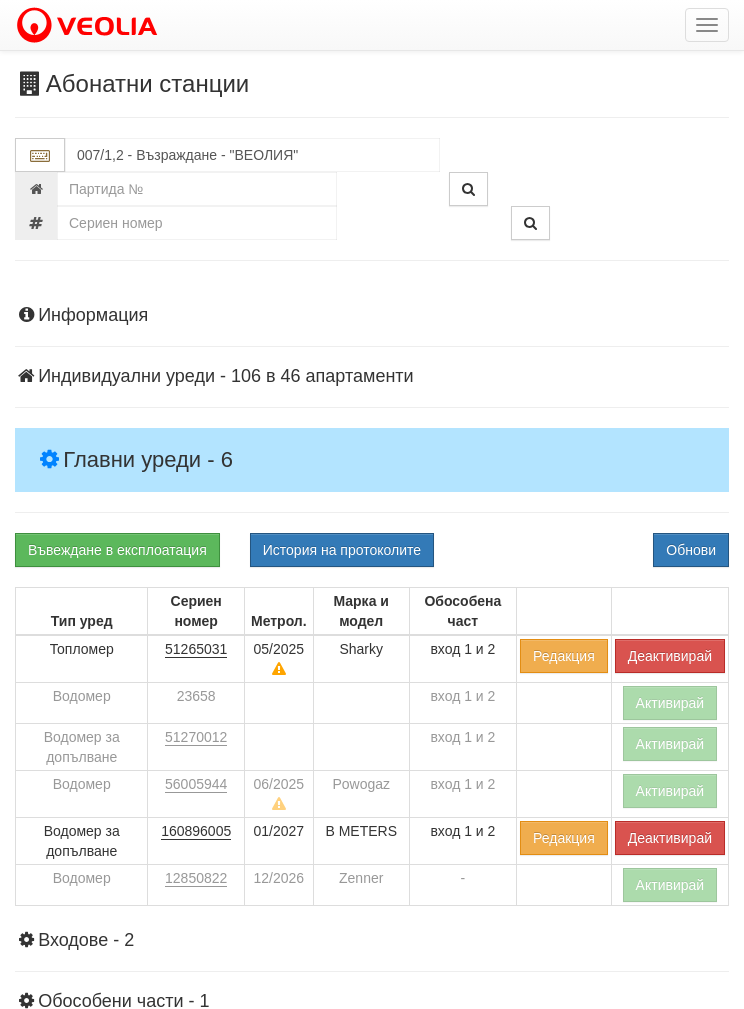 click on "Въвеждане в експлоатация" at bounding box center (117, 550) 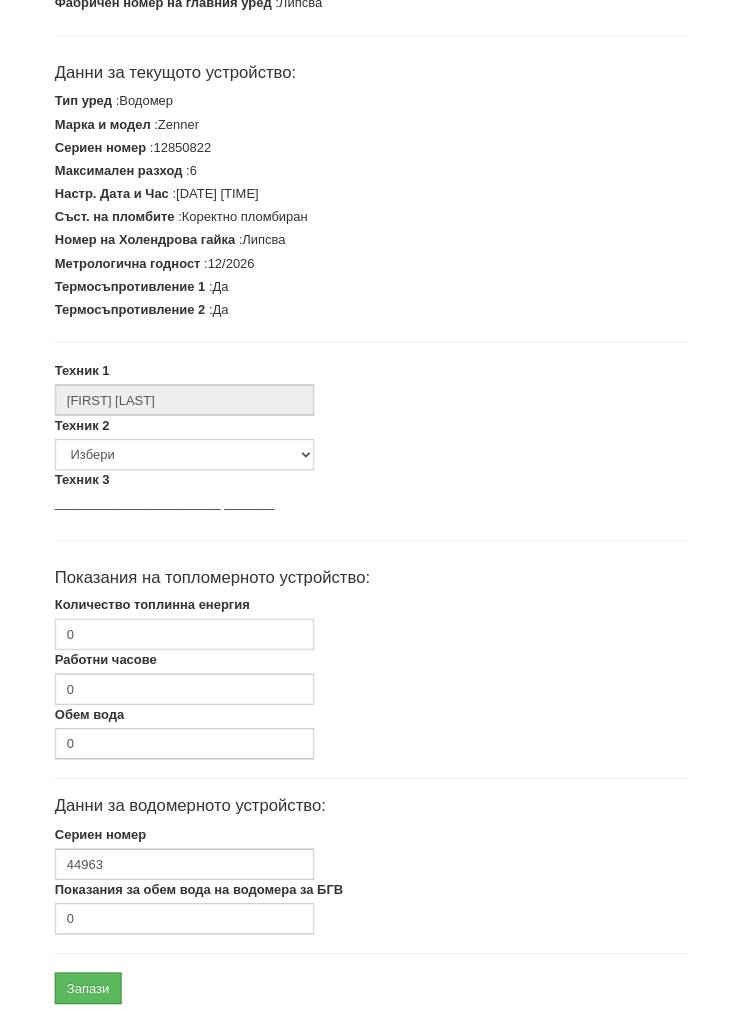 scroll, scrollTop: 372, scrollLeft: 0, axis: vertical 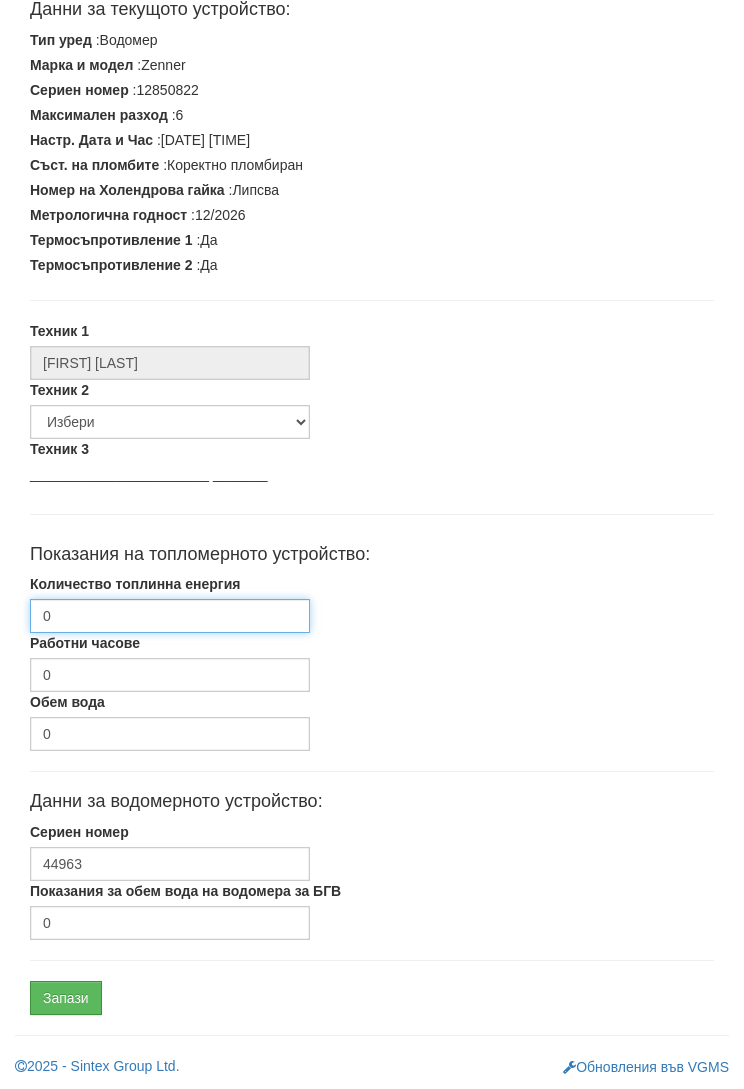 click on "0" at bounding box center (170, 616) 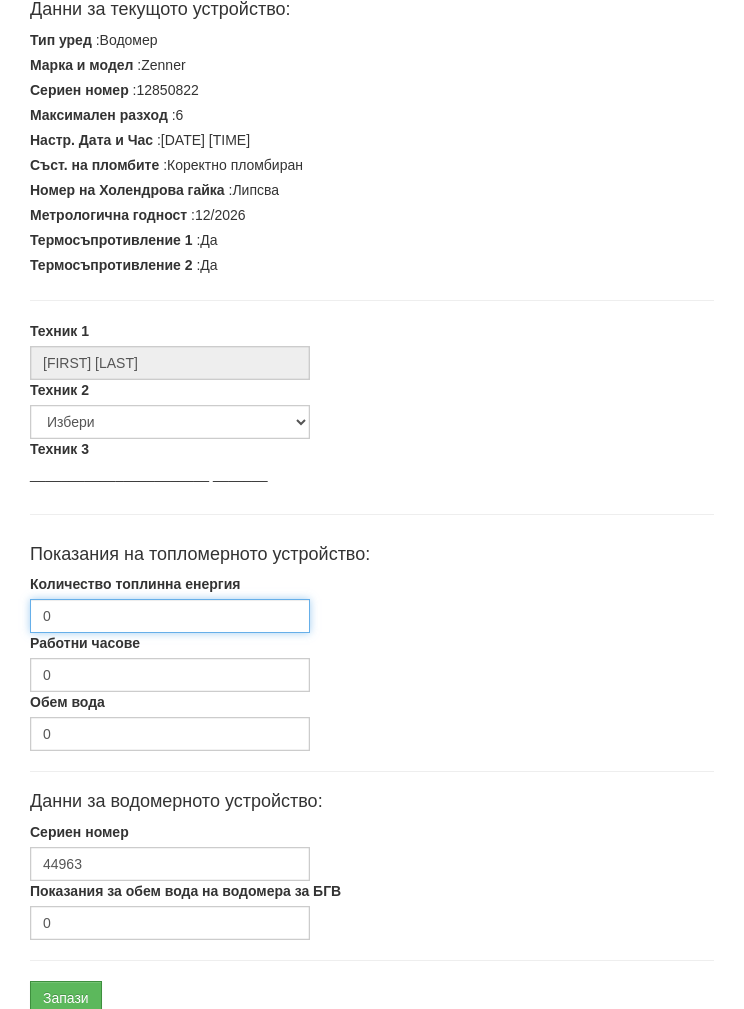 click on "0" at bounding box center [170, 616] 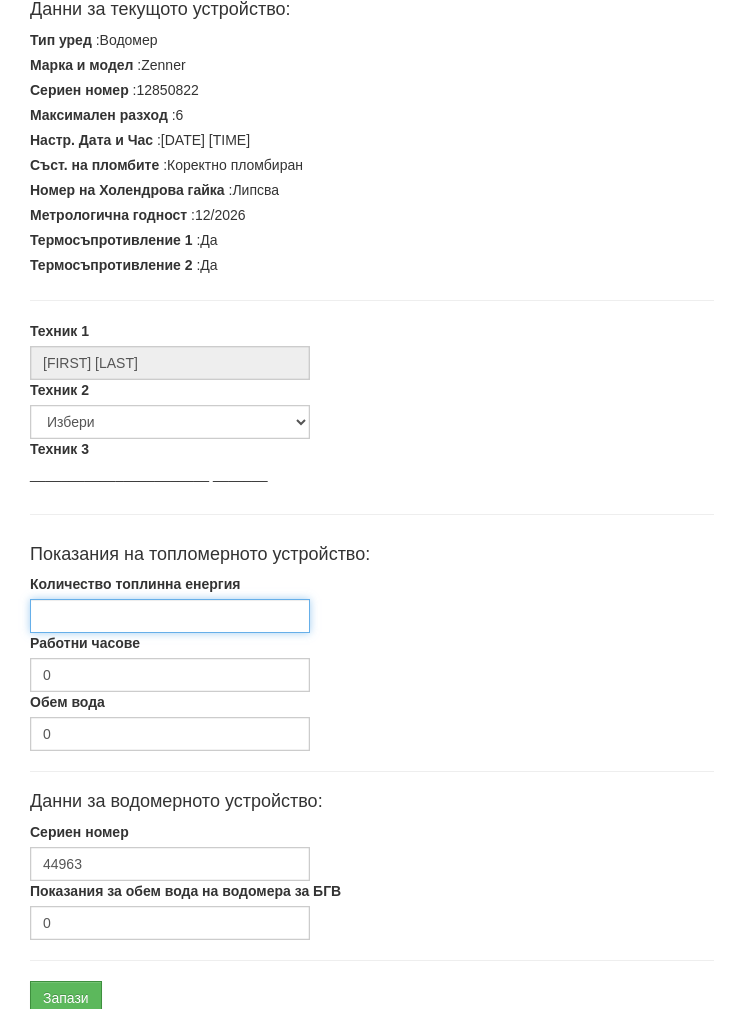 scroll, scrollTop: 452, scrollLeft: 0, axis: vertical 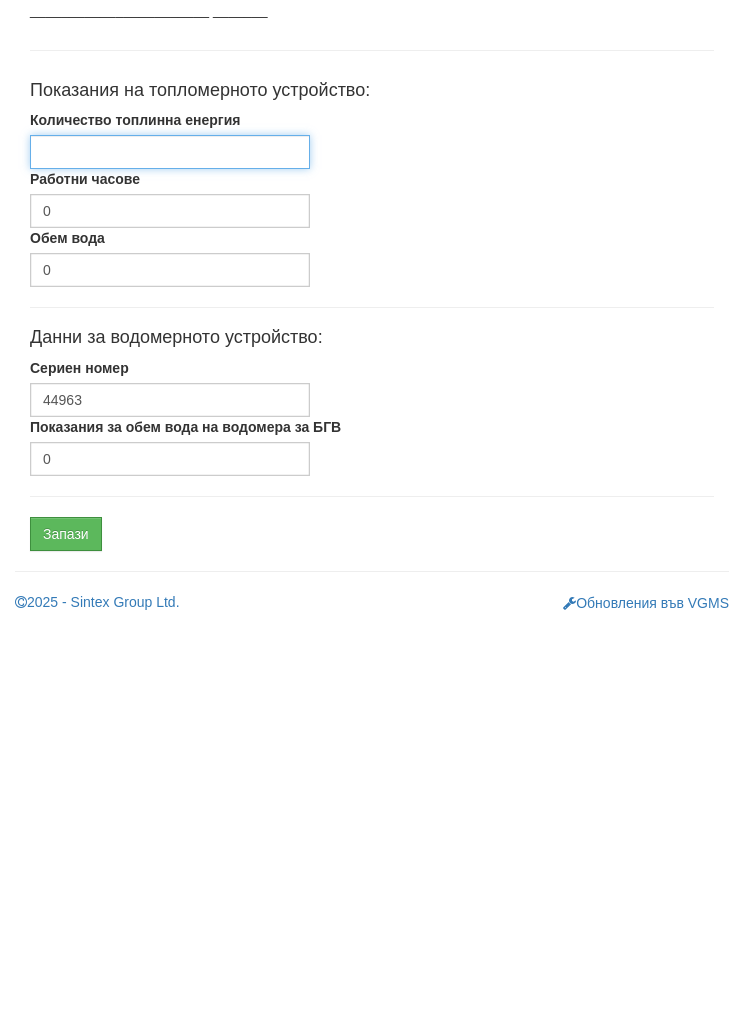 type 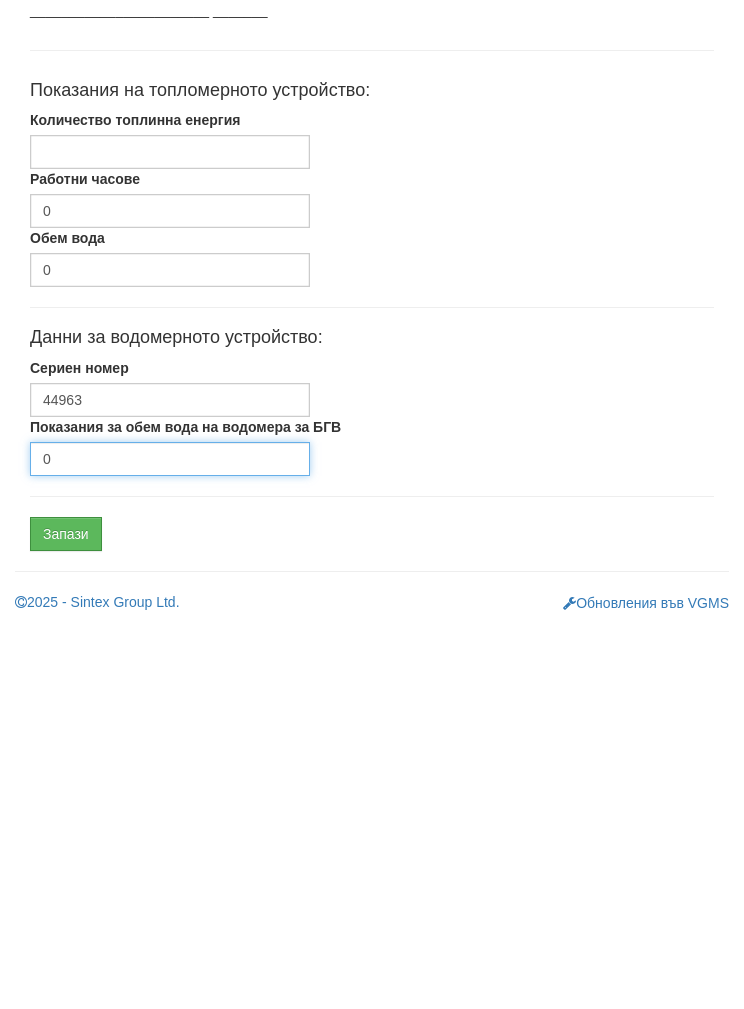click on "0" at bounding box center [170, 843] 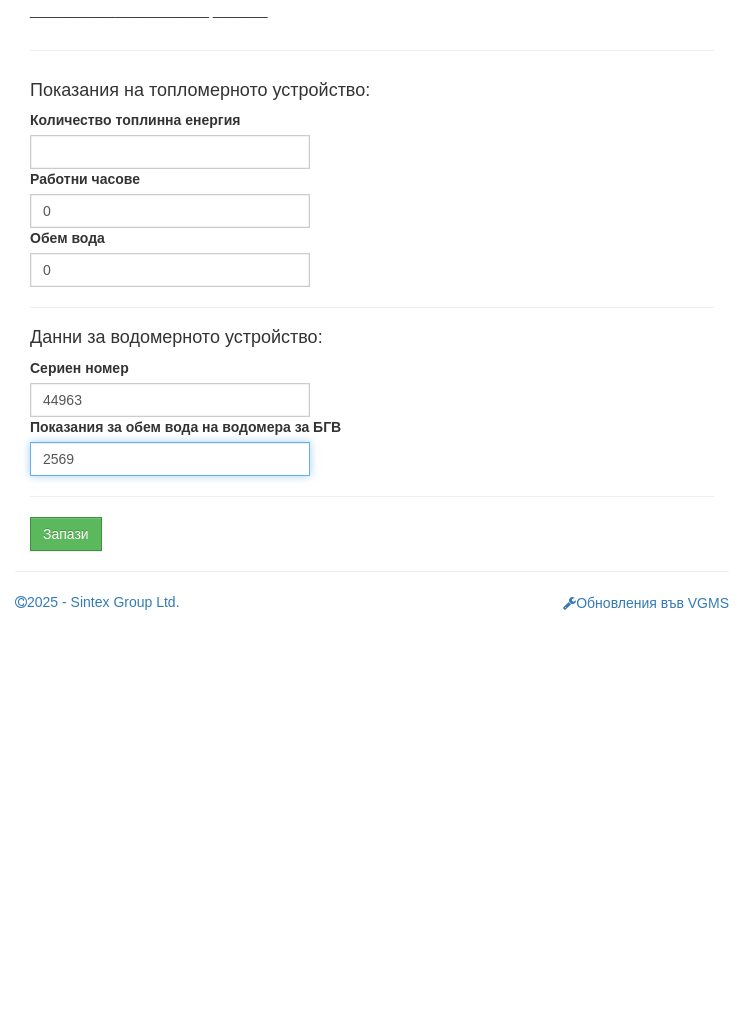 type on "2569" 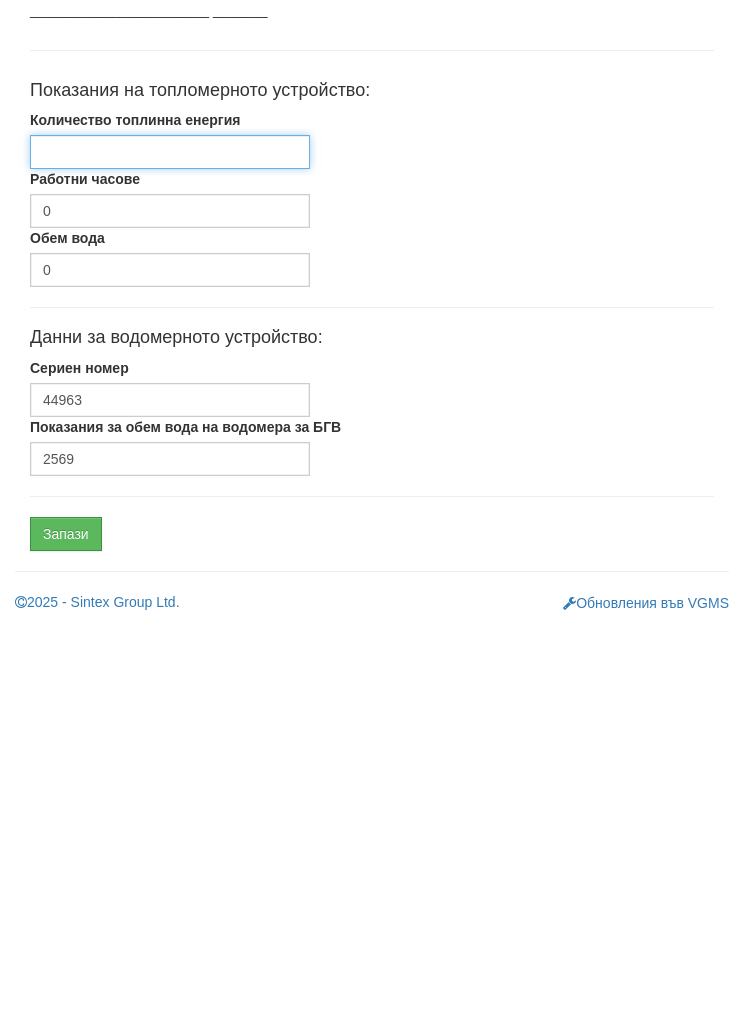 click on "Количество топлинна енергия" at bounding box center (170, 536) 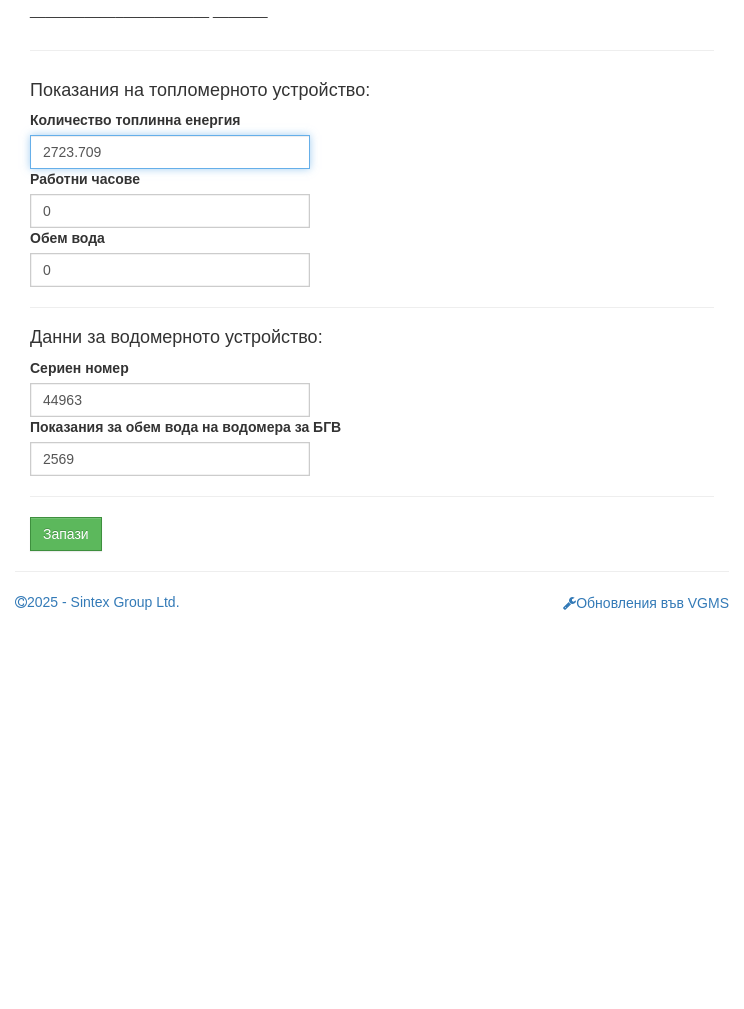 type on "[NUMBER]" 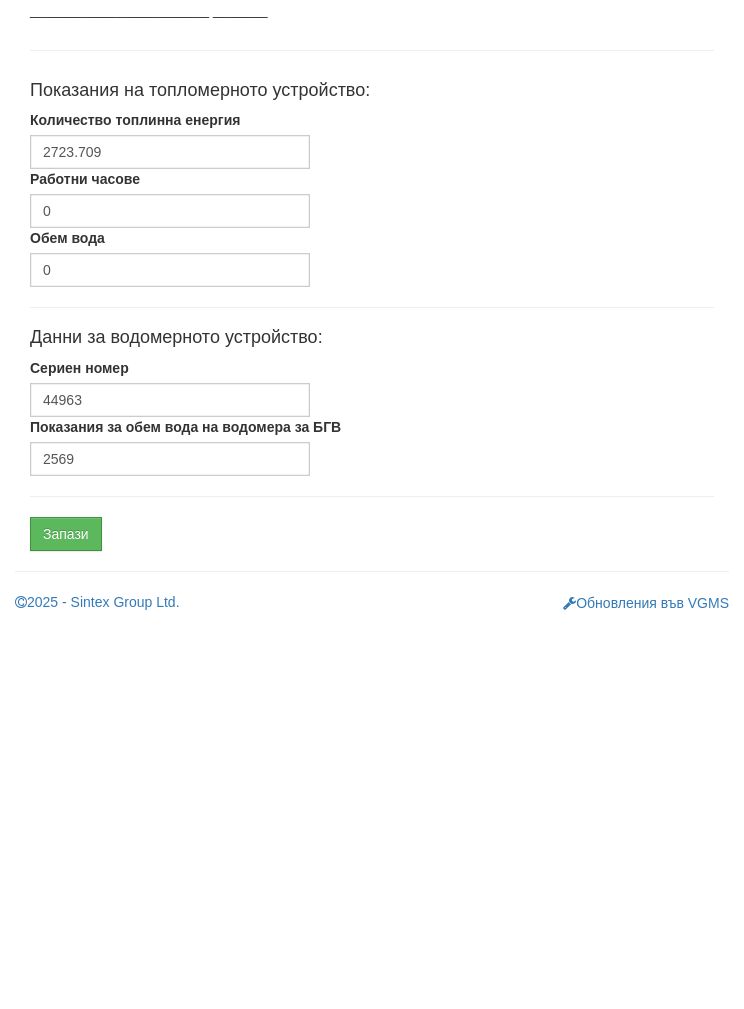 click on "Запази" at bounding box center (66, 918) 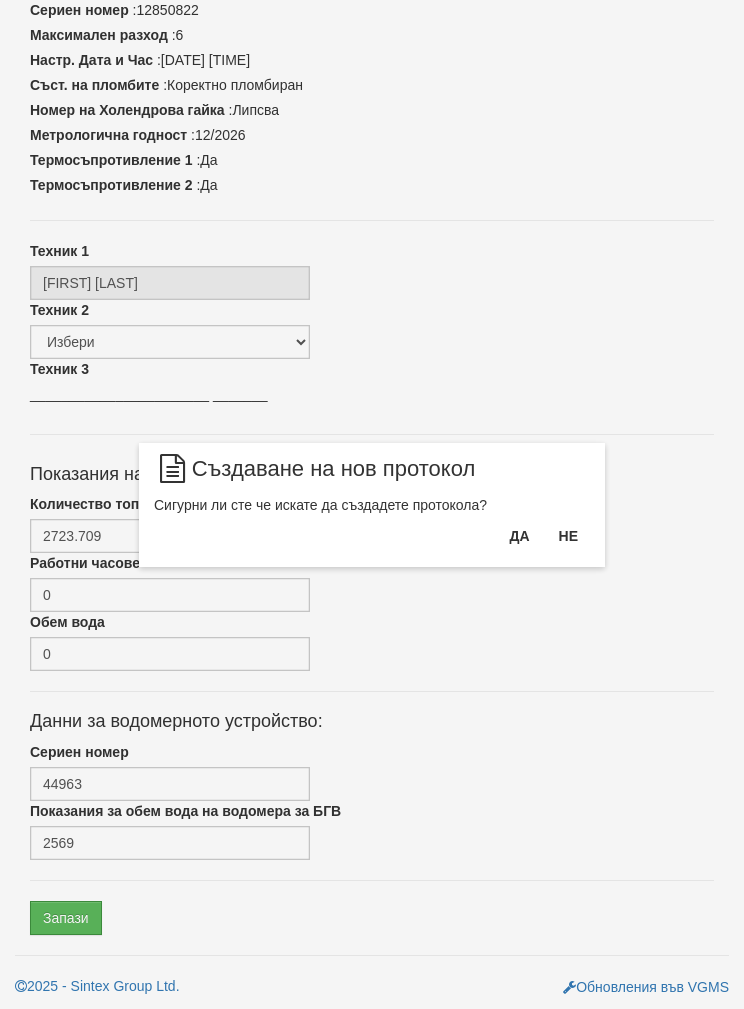 click on "Да" at bounding box center [519, 536] 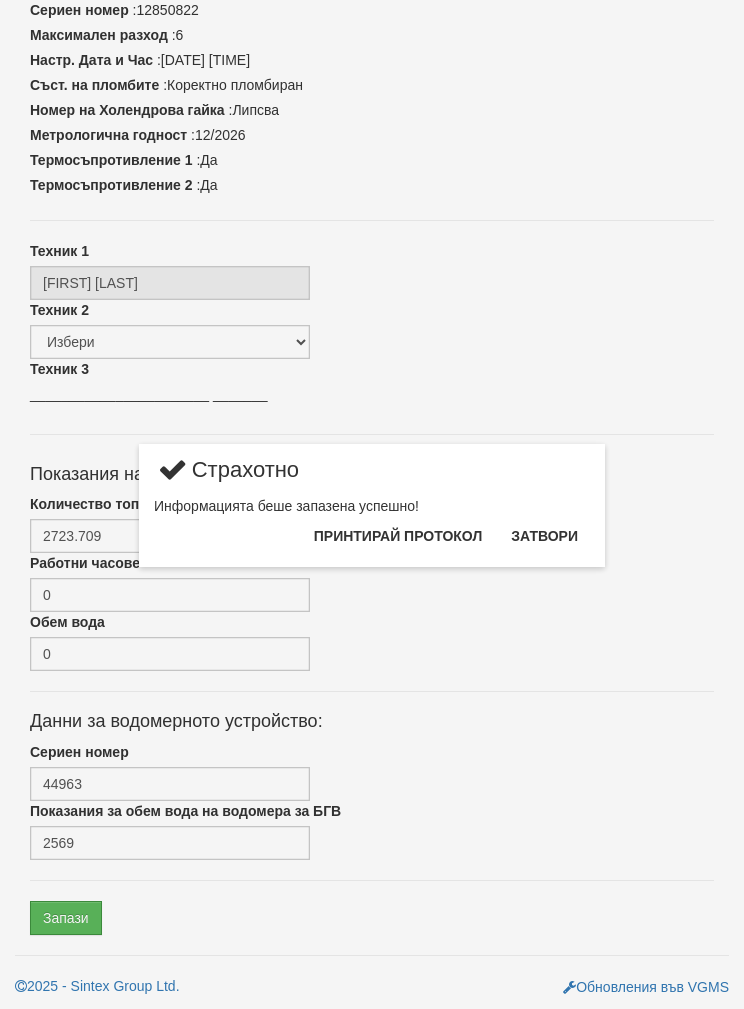 click on "Затвори" at bounding box center (544, 536) 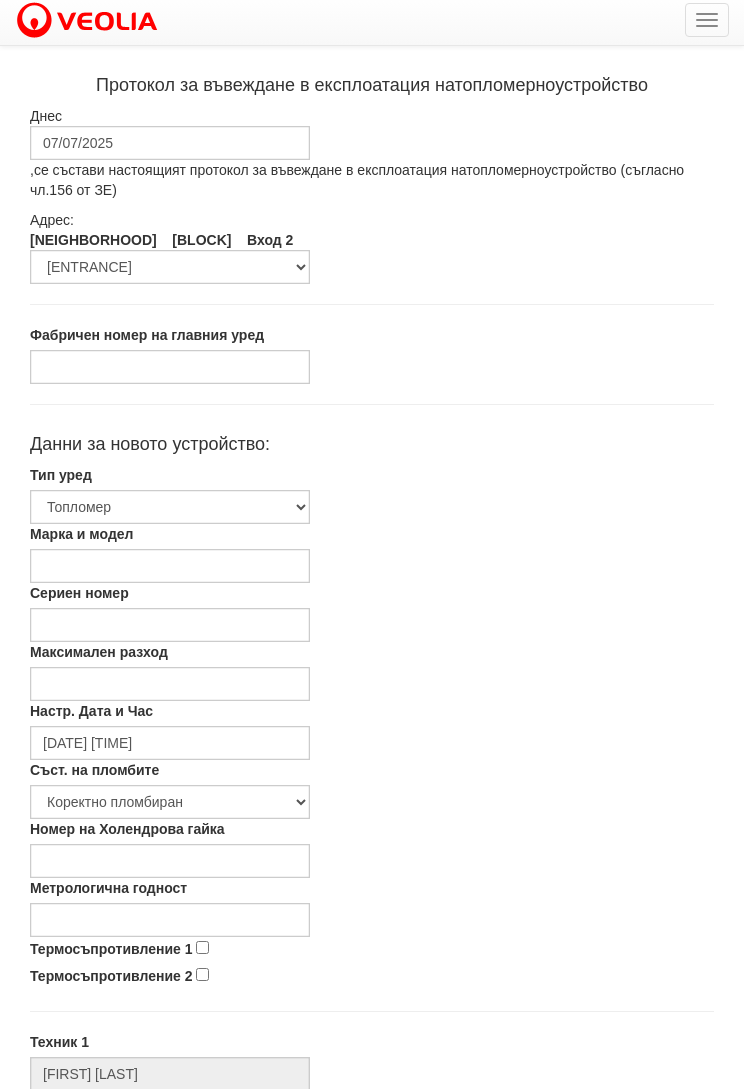 scroll, scrollTop: 0, scrollLeft: 0, axis: both 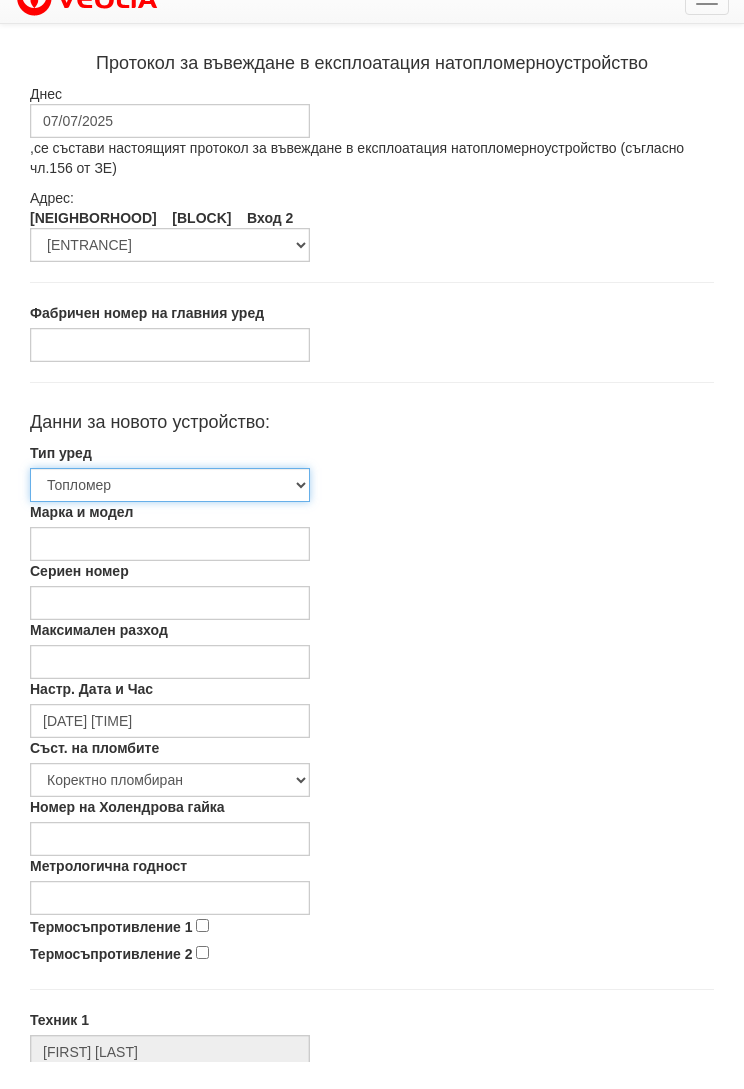 click on "Избери
Топломер
Водомер
Водомер 2
Водомер за допълване" at bounding box center [170, 512] 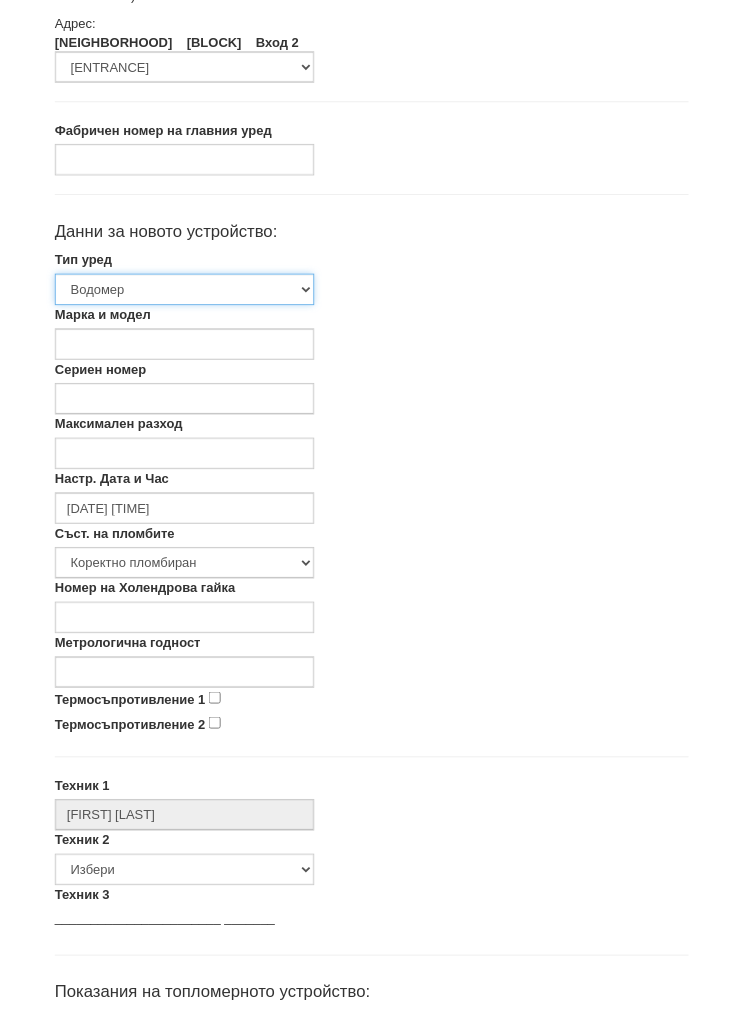 scroll, scrollTop: 224, scrollLeft: 0, axis: vertical 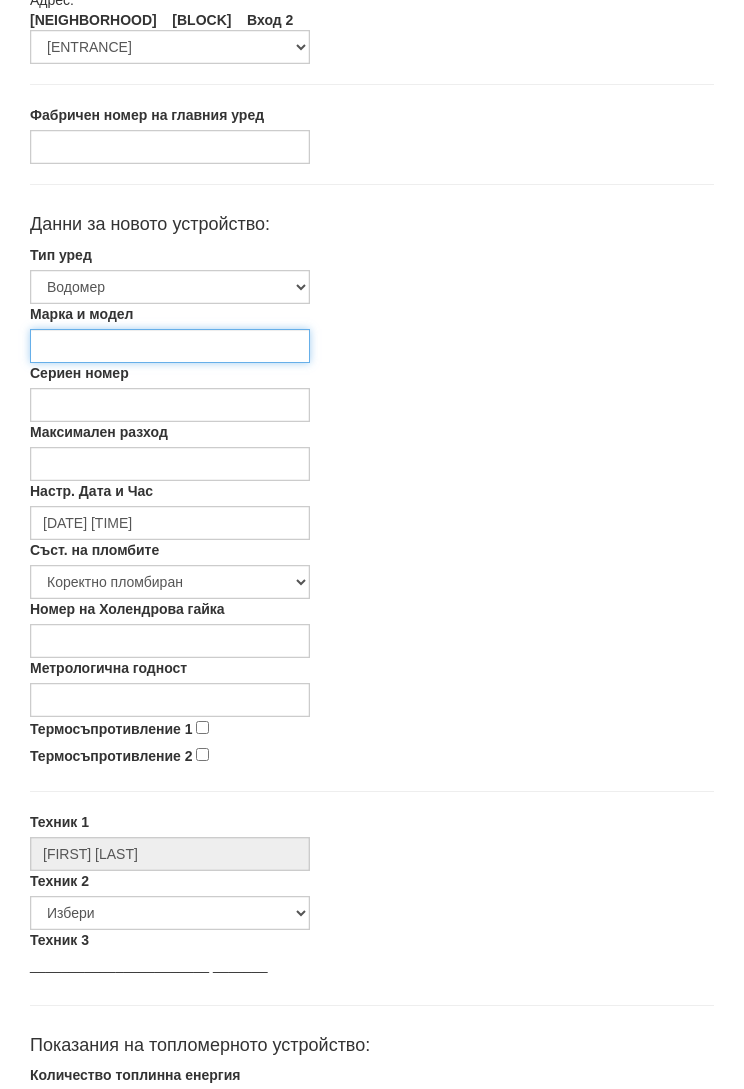 click on "Марка и модел" at bounding box center (170, 347) 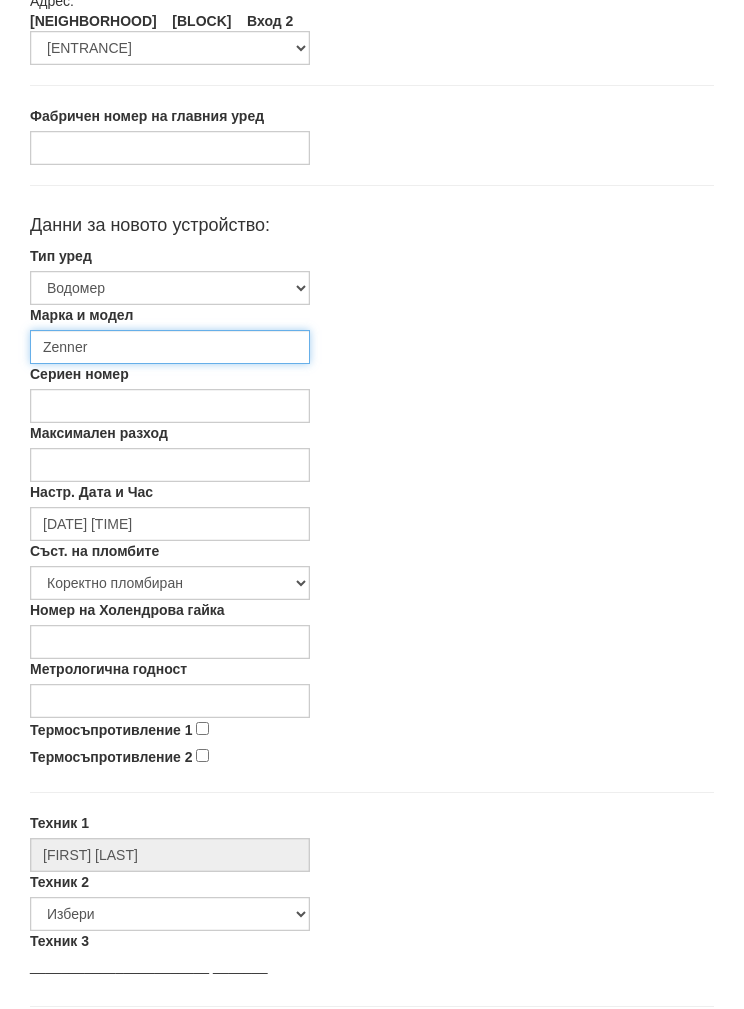 type on "Zenner" 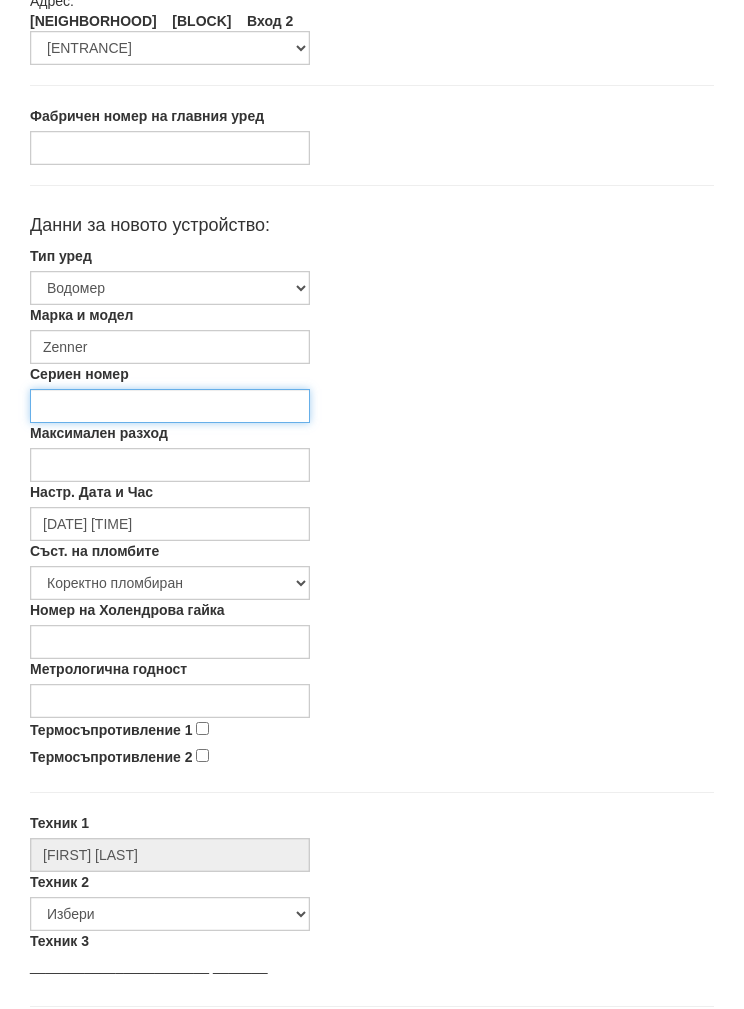 click on "Сериен номер" at bounding box center (170, 406) 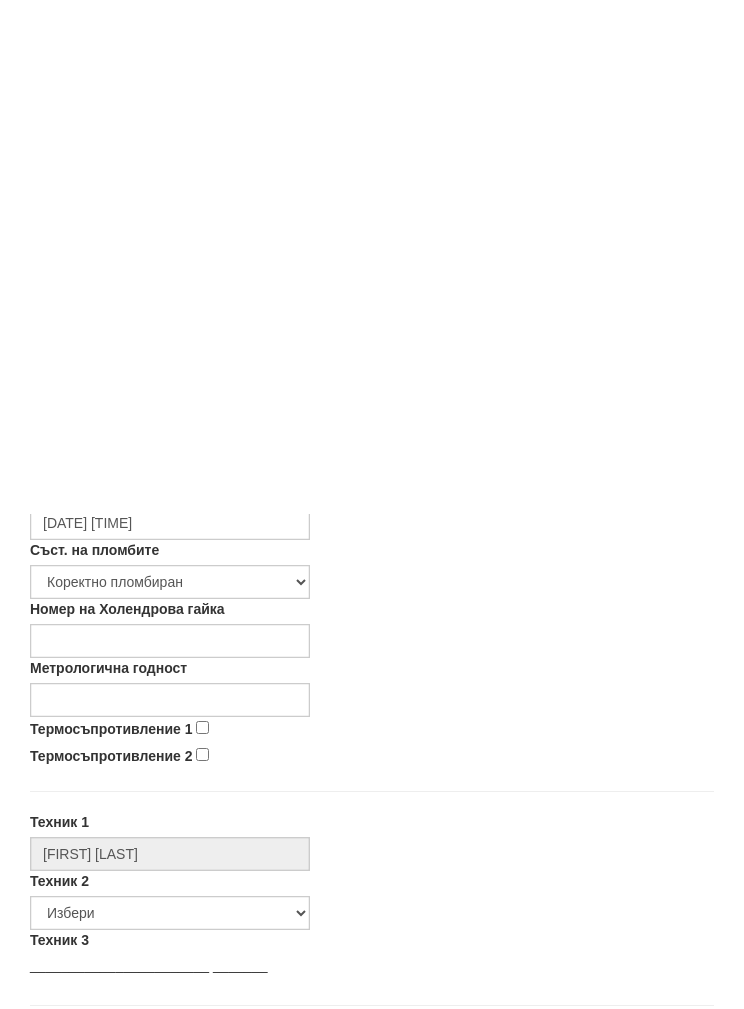 scroll, scrollTop: 757, scrollLeft: 0, axis: vertical 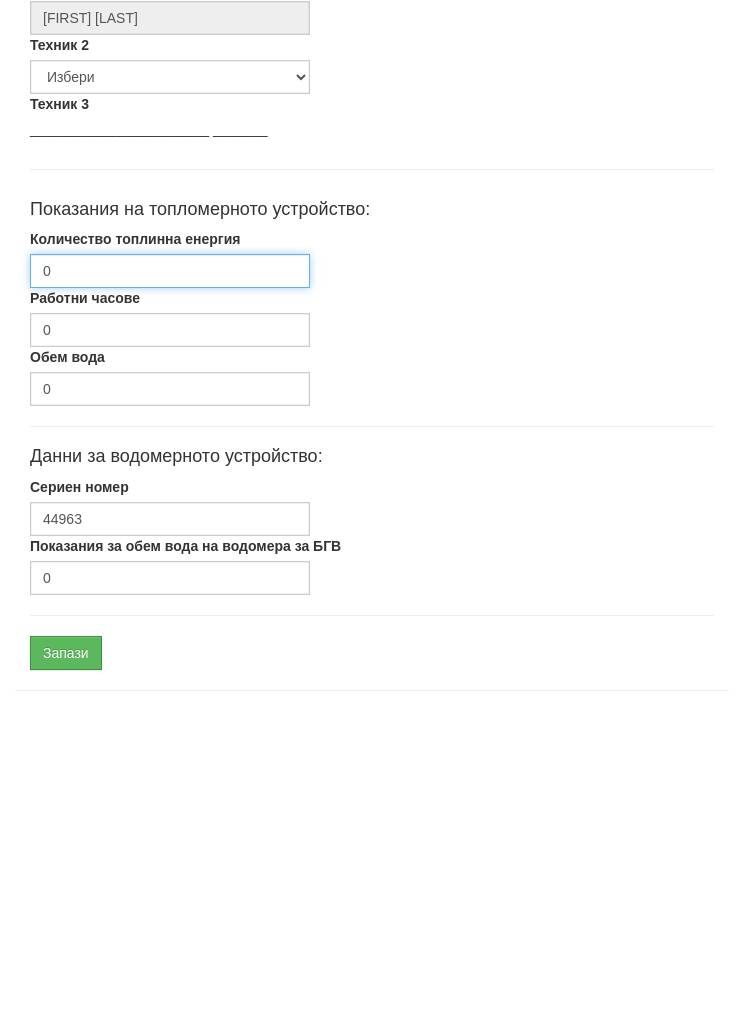 click on "0" at bounding box center (170, 575) 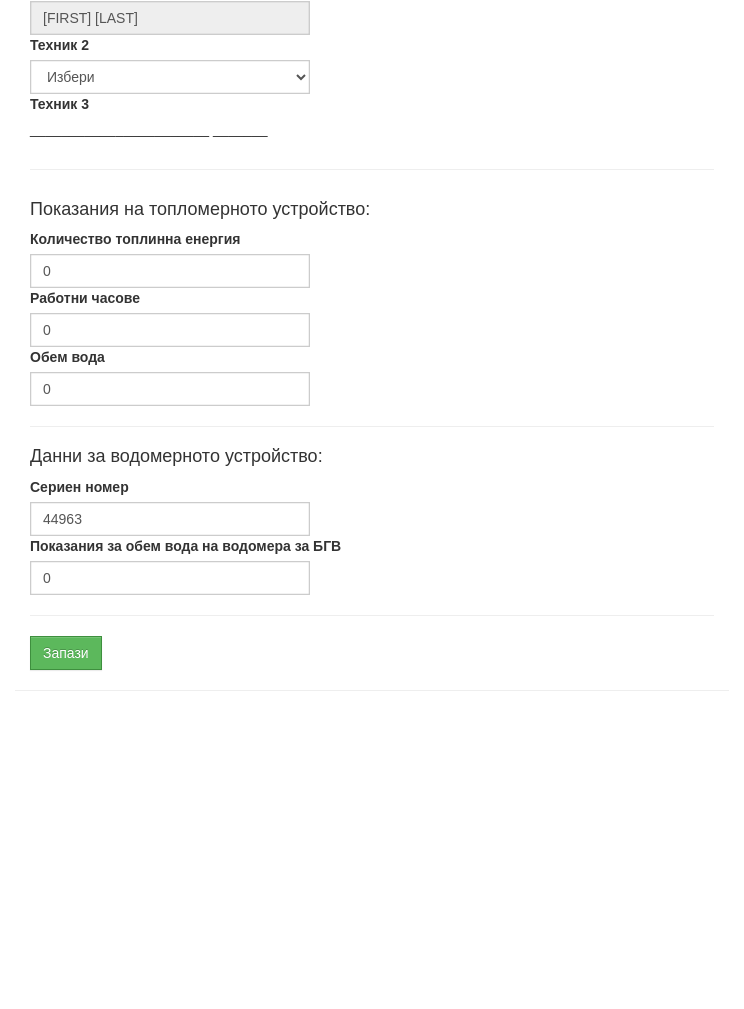 click on "Количество топлинна енергия" at bounding box center [135, 543] 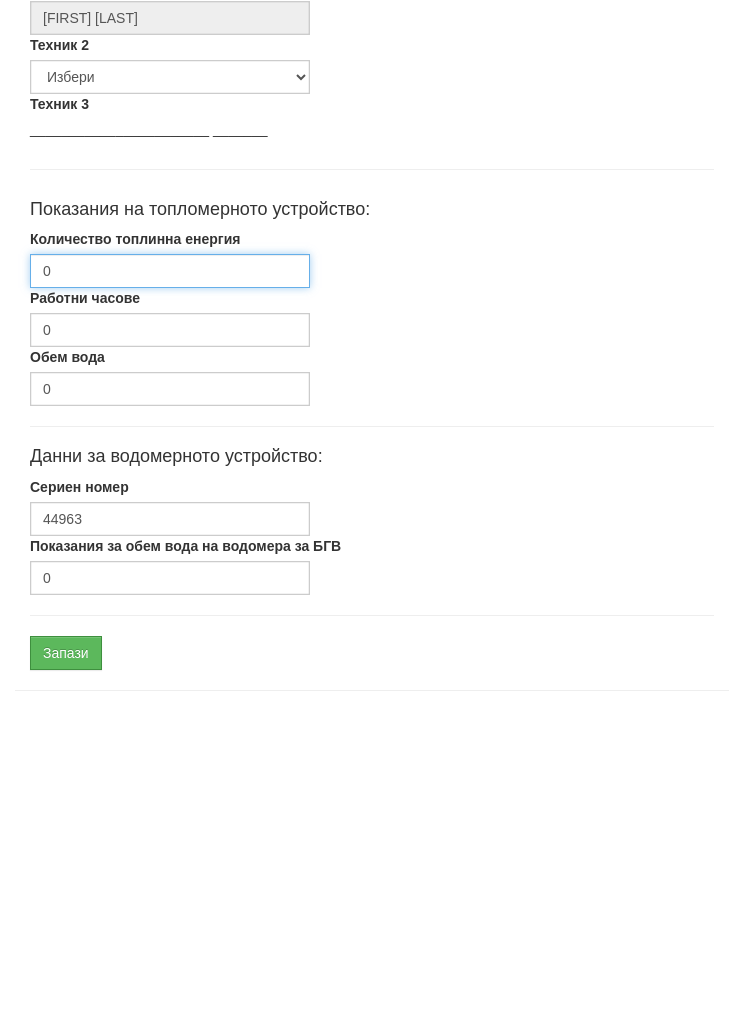 click on "0" at bounding box center [170, 575] 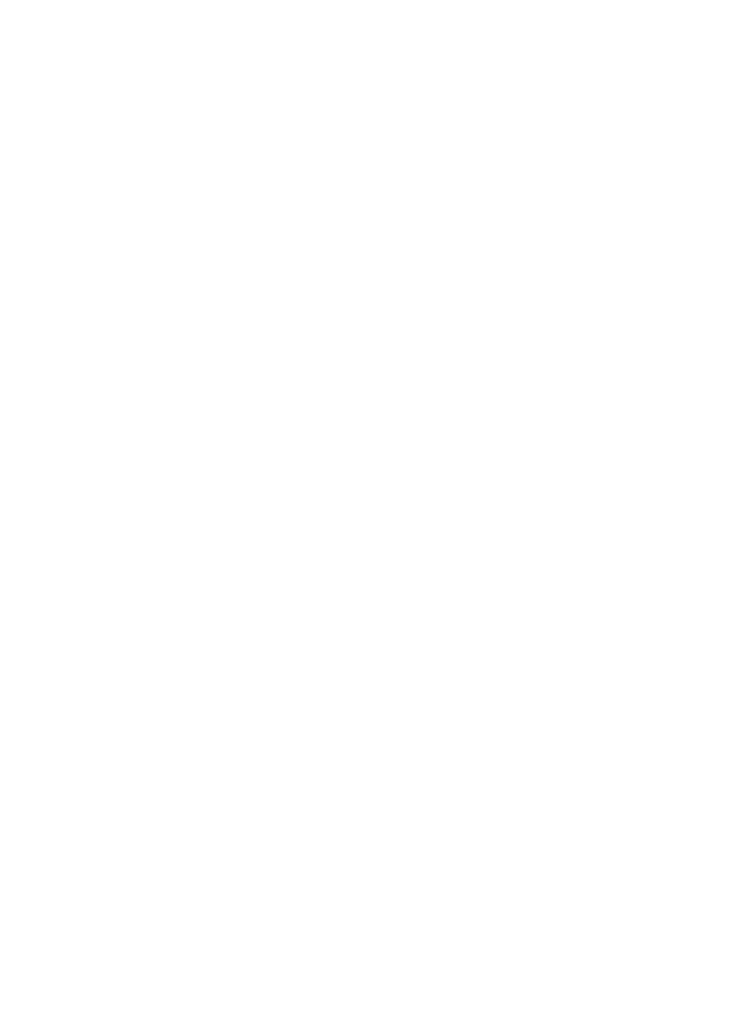 scroll, scrollTop: 0, scrollLeft: 0, axis: both 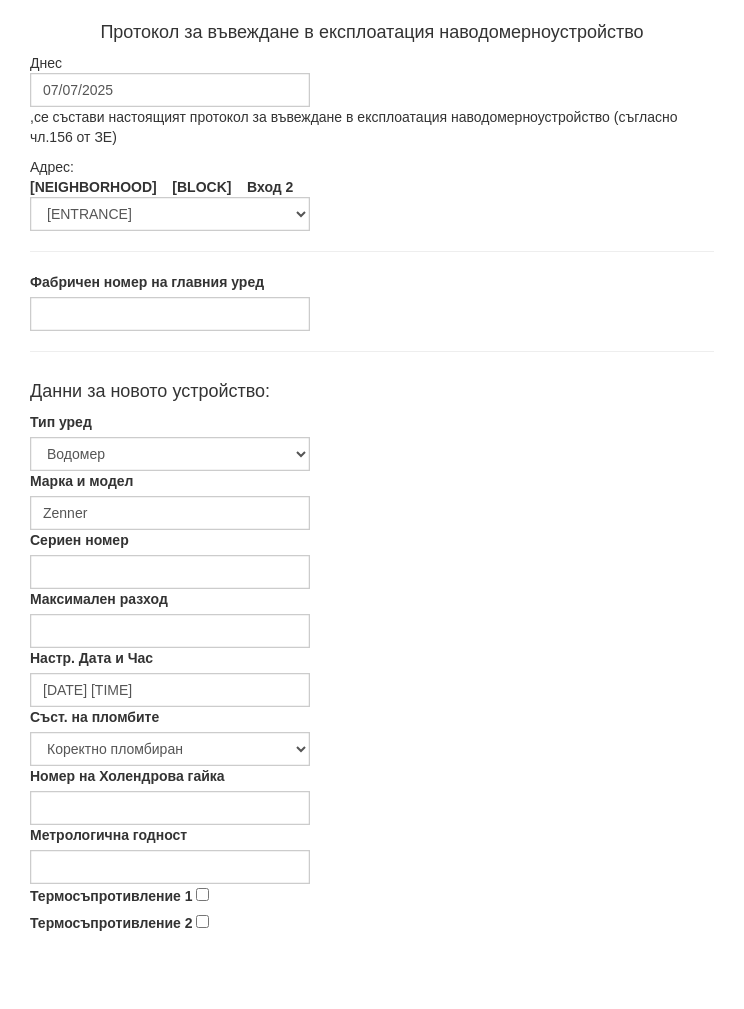 type on "[NUMBER]" 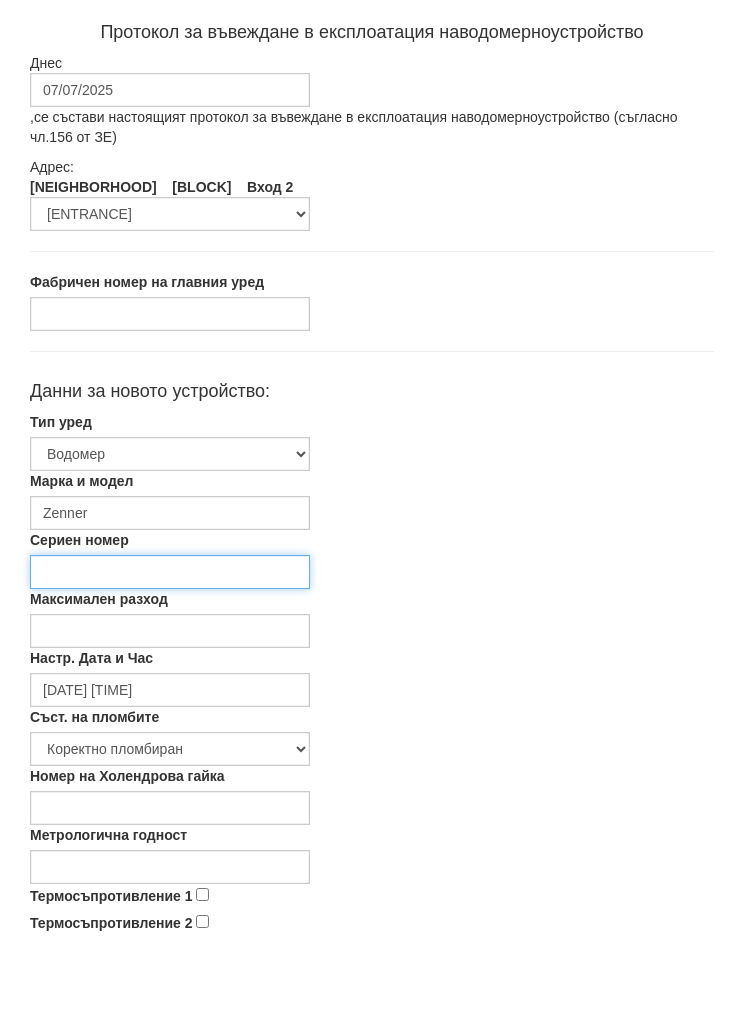click on "Сериен номер" at bounding box center [170, 630] 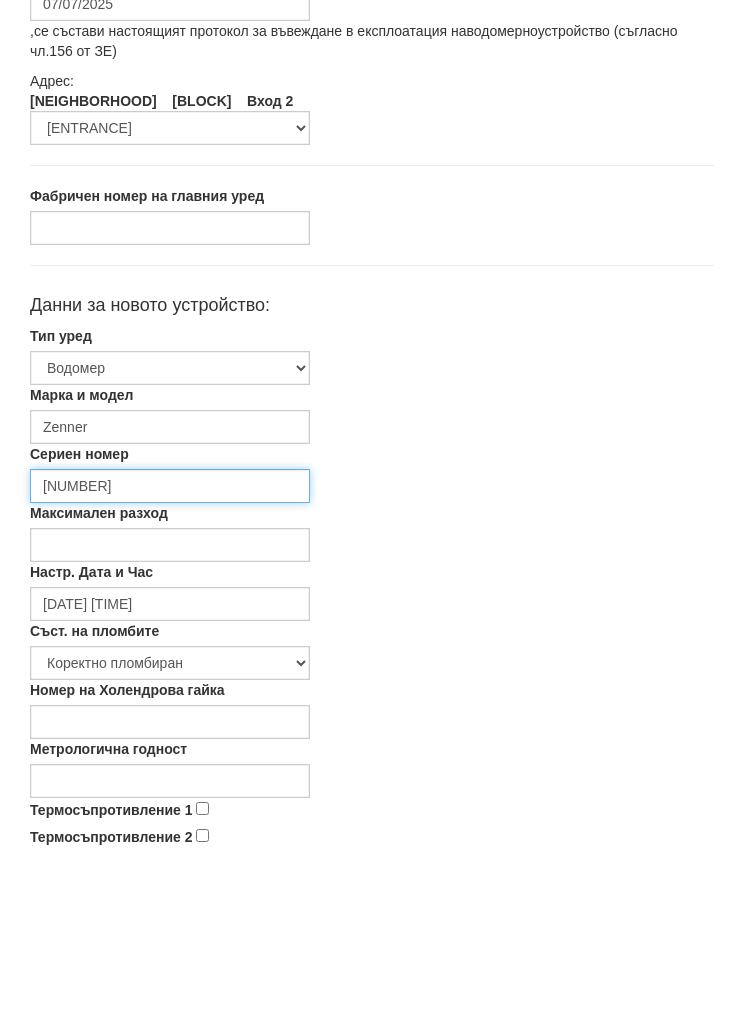 type on "[NUMBER]" 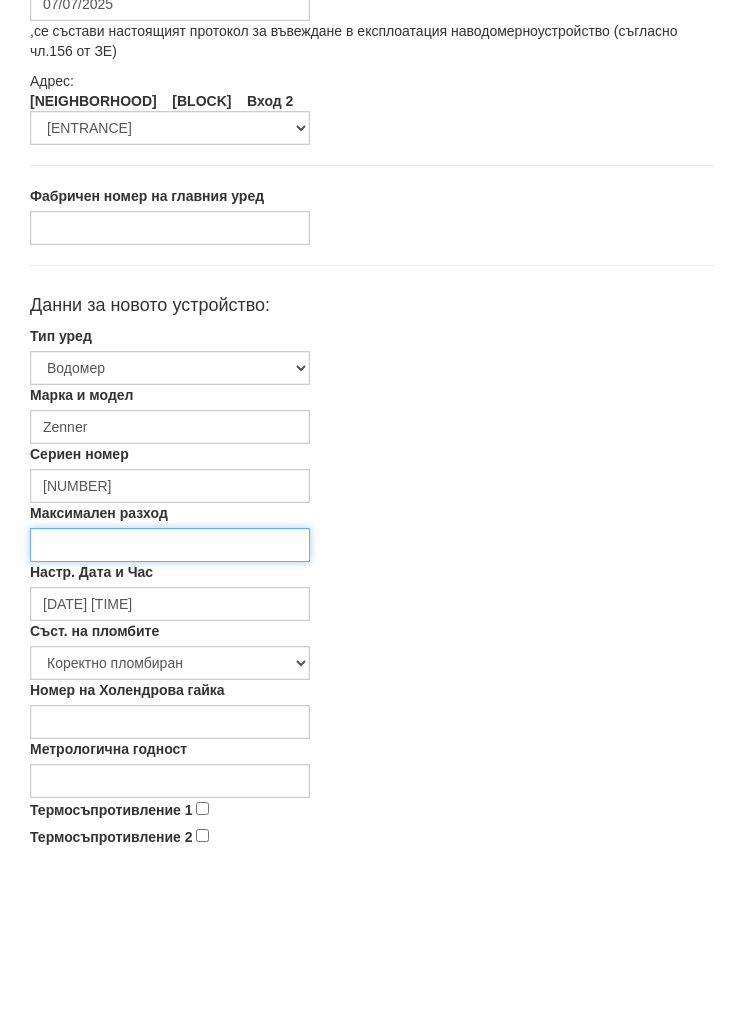 click on "Максимален разход" at bounding box center [170, 689] 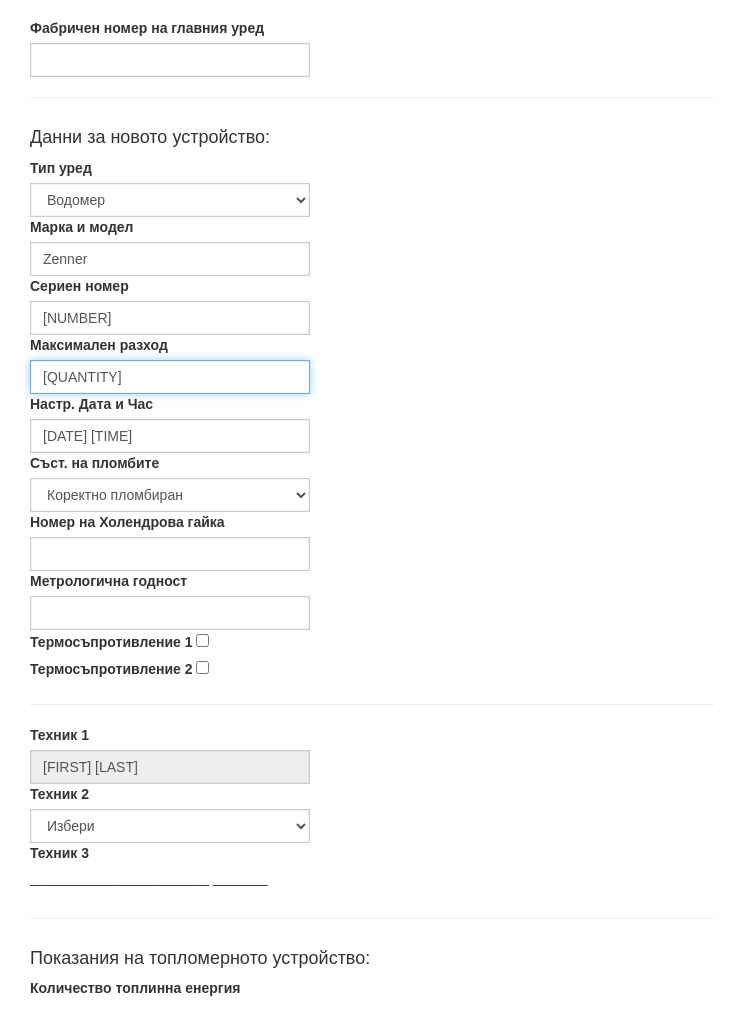 scroll, scrollTop: 318, scrollLeft: 0, axis: vertical 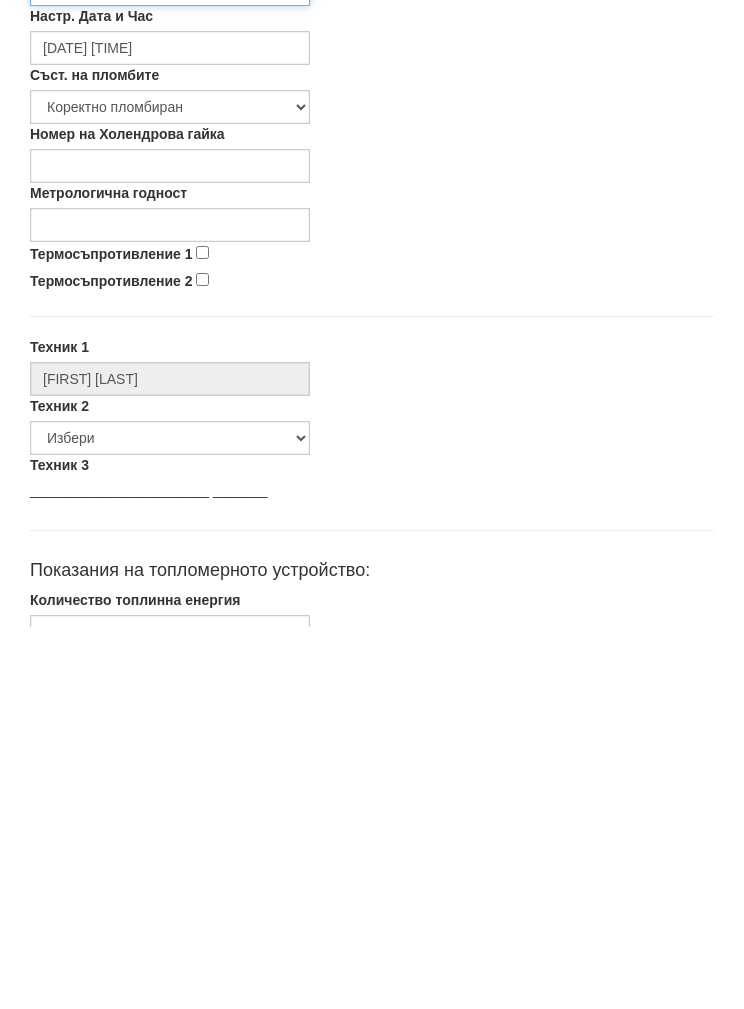 type on "[QUANTITY]" 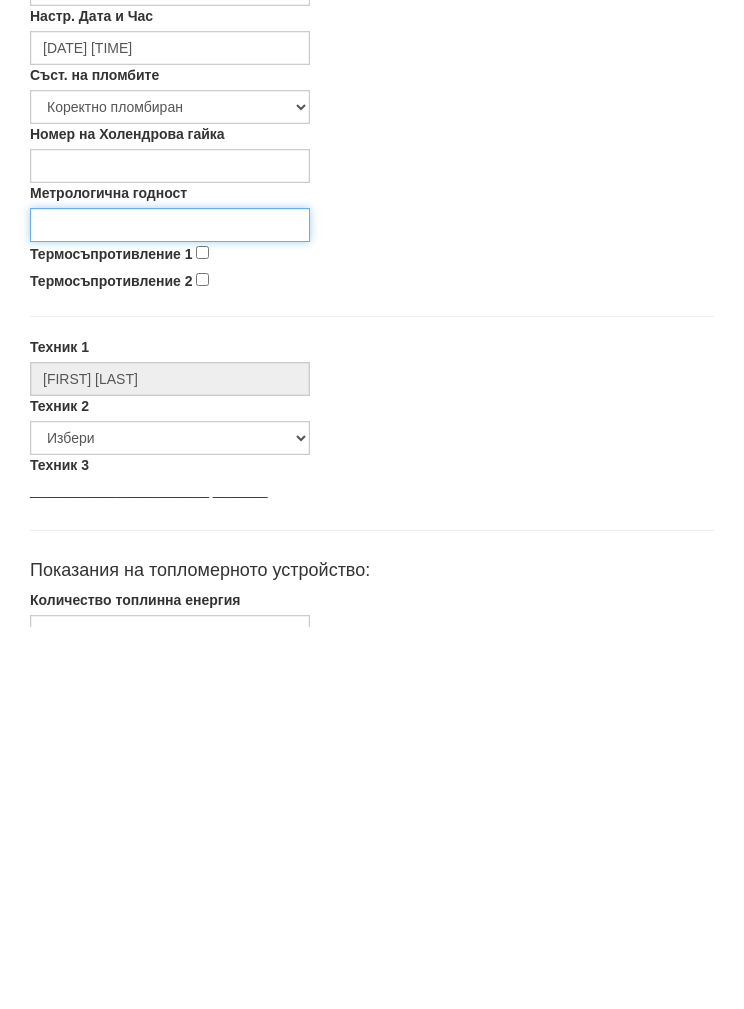 click on "Метрологична годност" at bounding box center (170, 607) 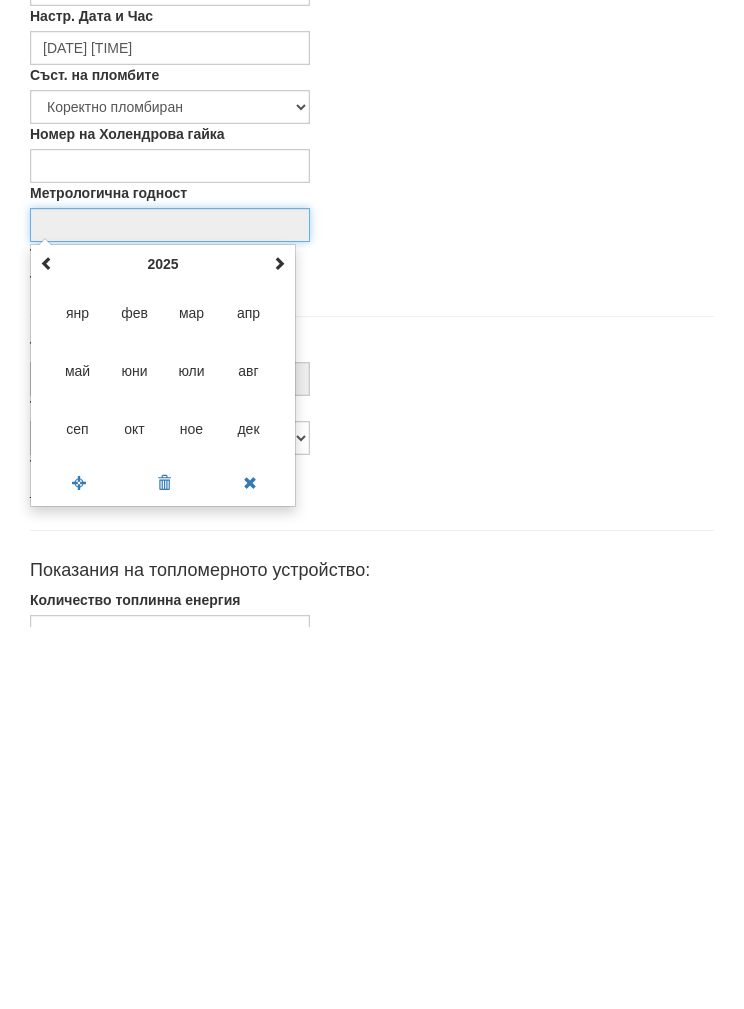 click on "2025" at bounding box center [163, 646] 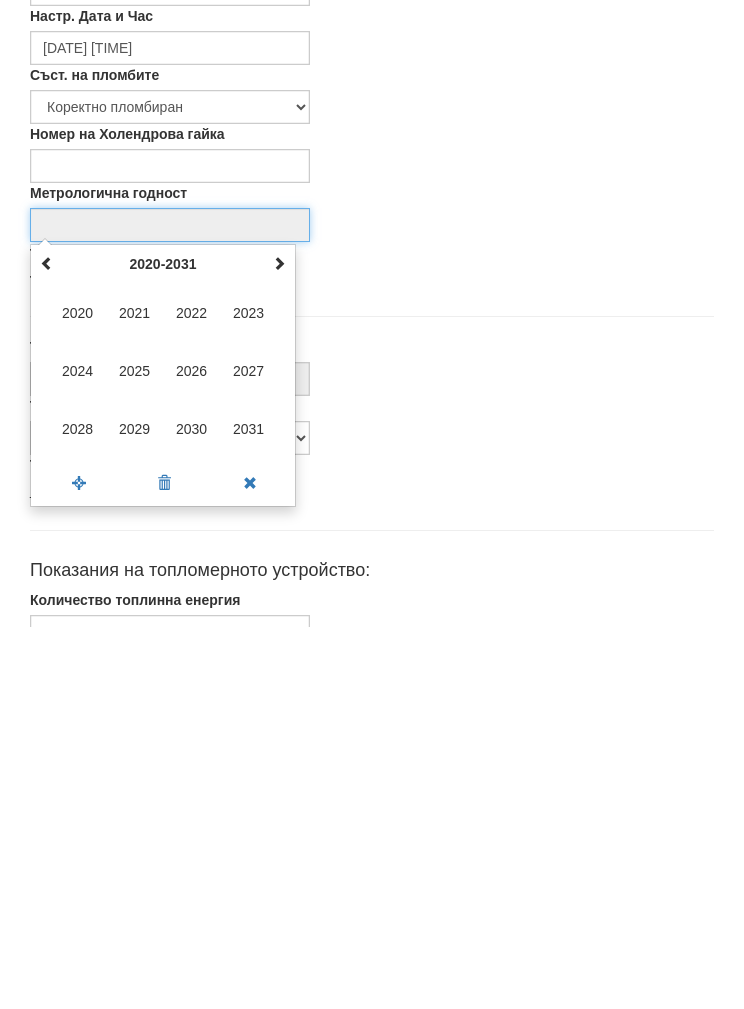 click on "2030" at bounding box center [192, 811] 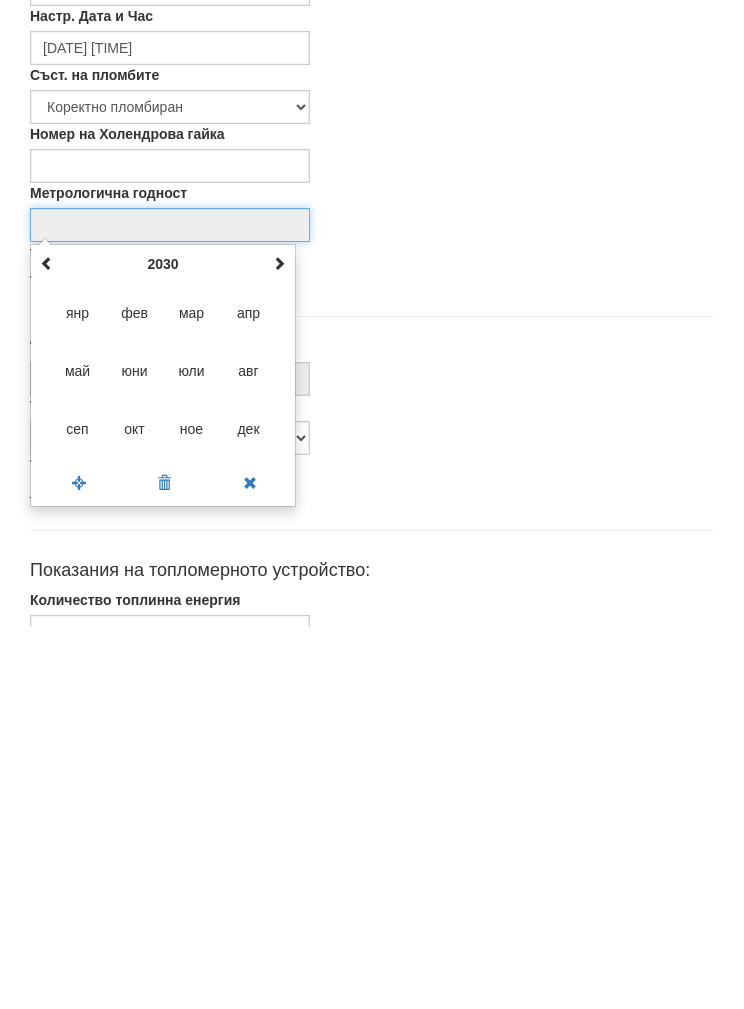 click on "юли" at bounding box center [192, 753] 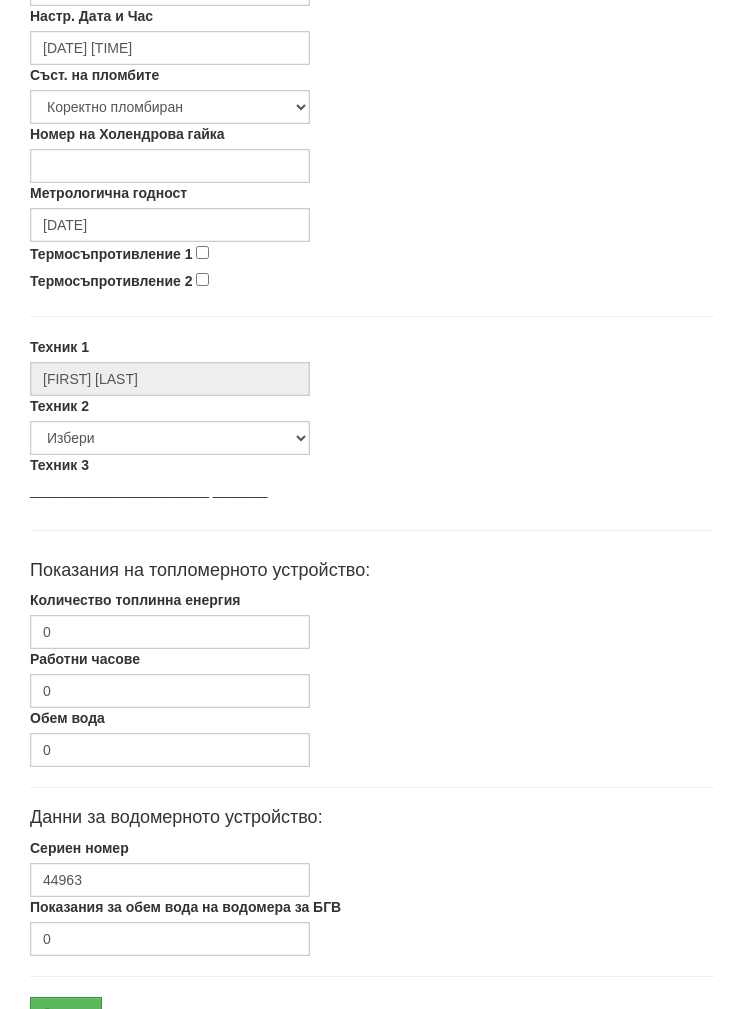 scroll, scrollTop: 718, scrollLeft: 0, axis: vertical 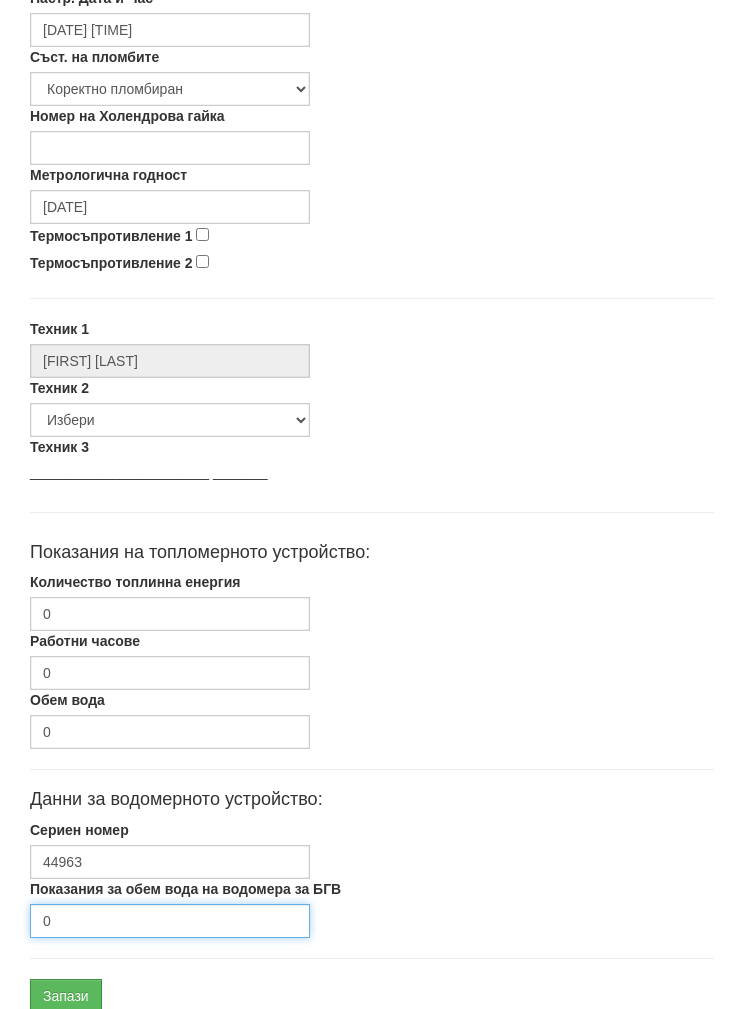 click on "0" at bounding box center (170, 921) 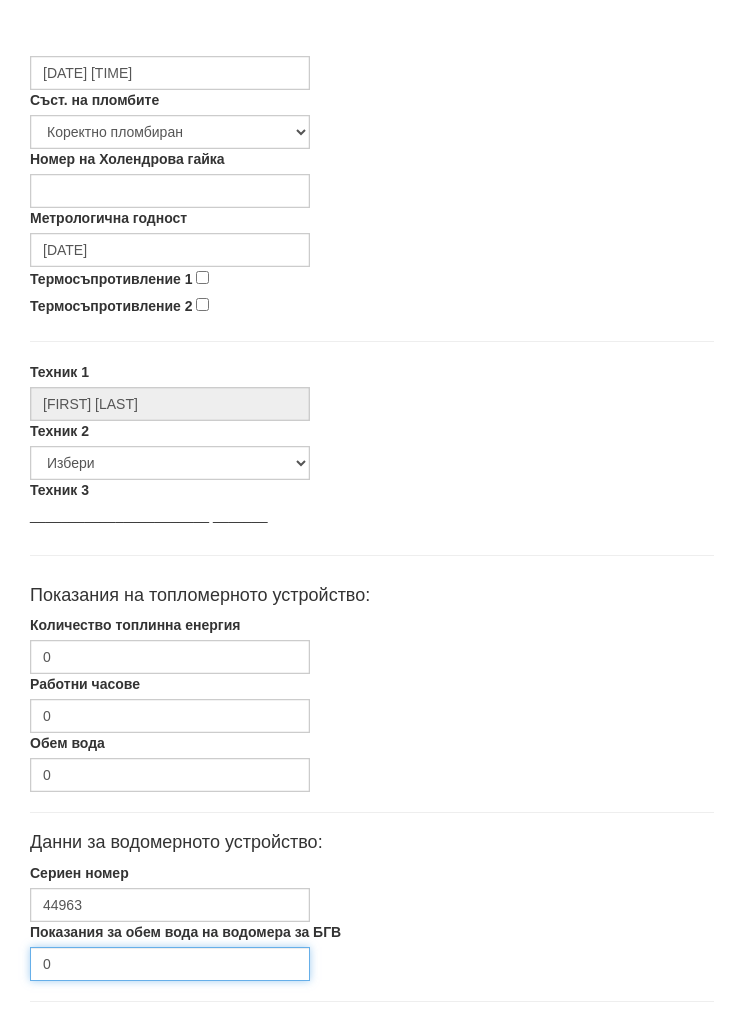 scroll, scrollTop: 798, scrollLeft: 0, axis: vertical 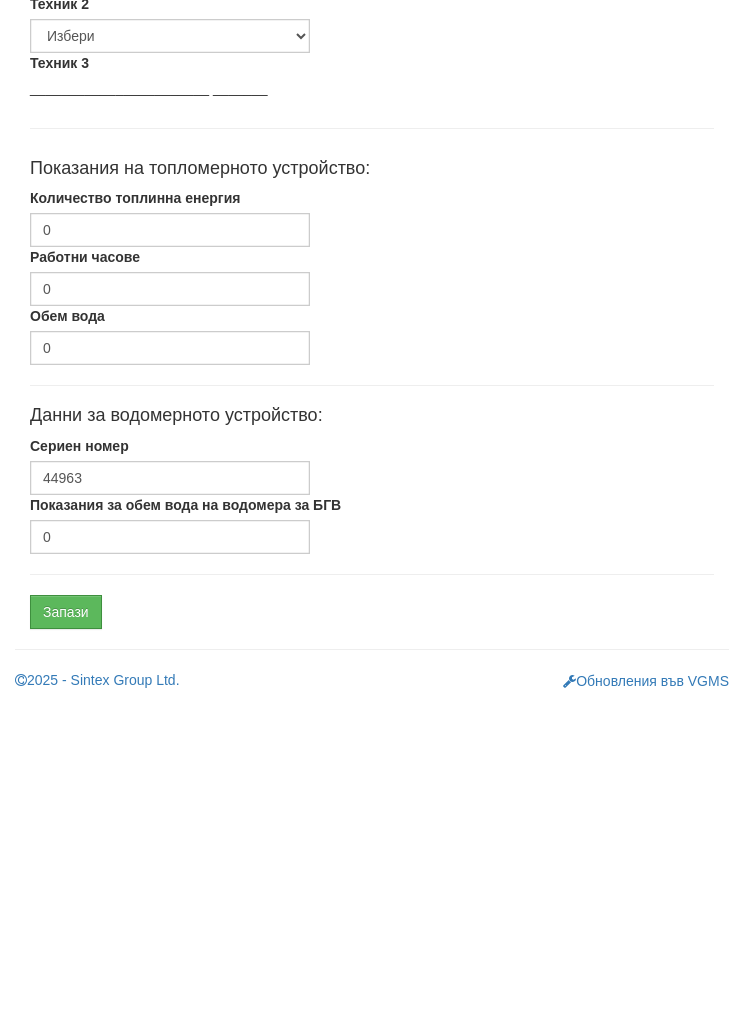 click on "Запази" at bounding box center [66, 916] 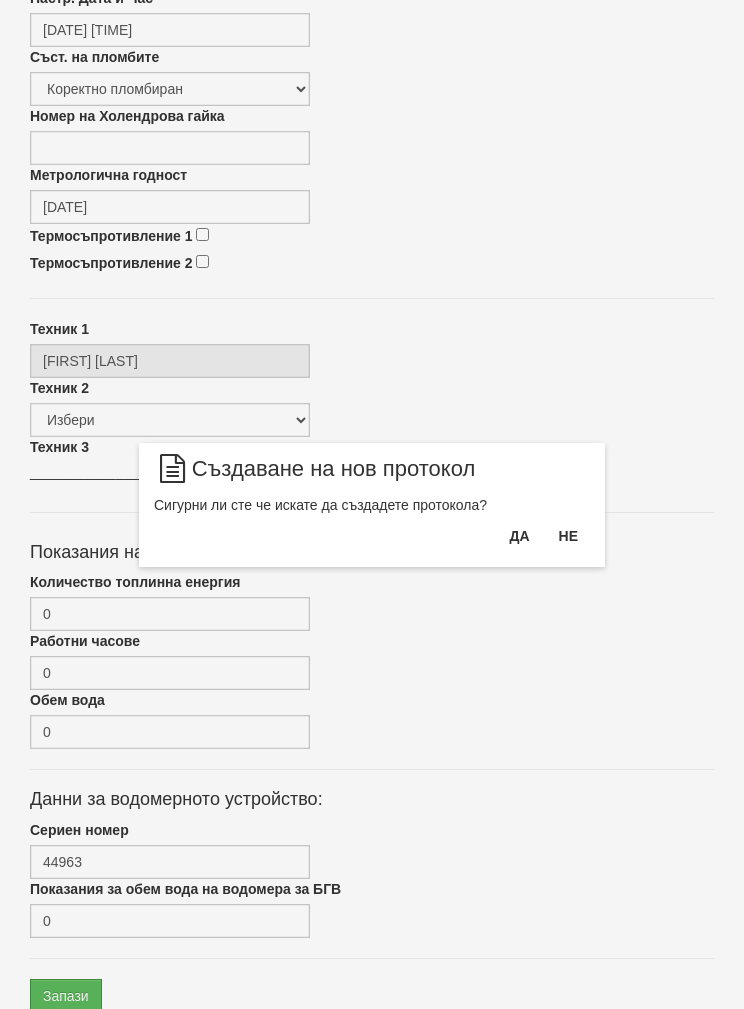 click on "Да" at bounding box center (519, 536) 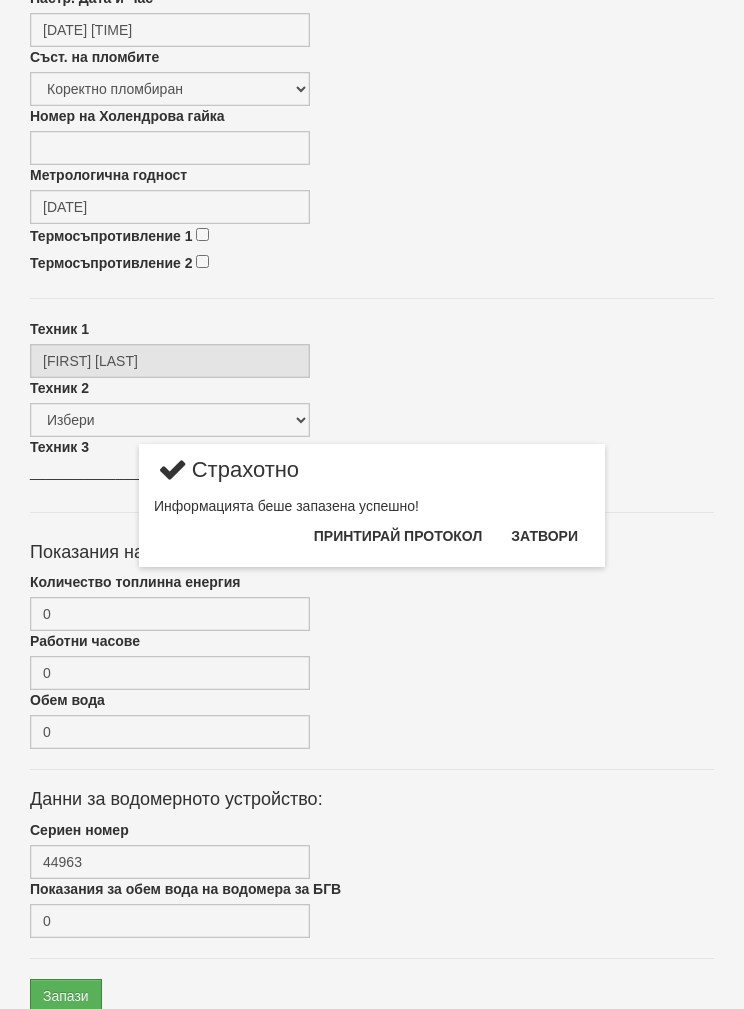 click on "Затвори" at bounding box center (544, 536) 